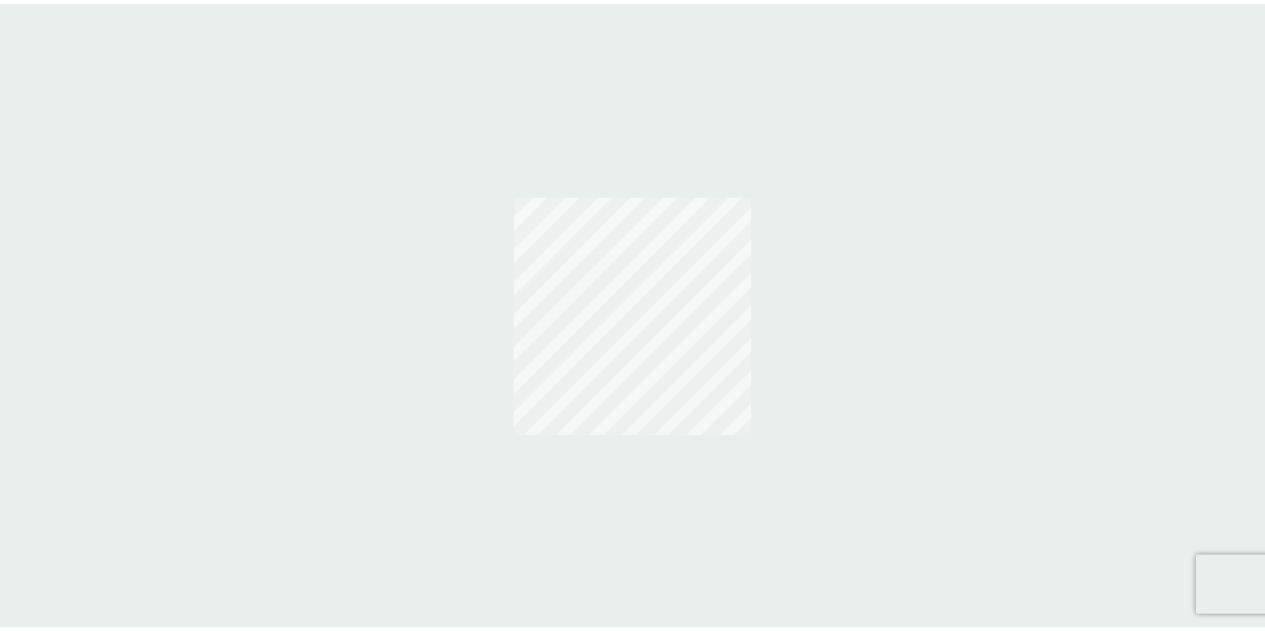 scroll, scrollTop: 0, scrollLeft: 0, axis: both 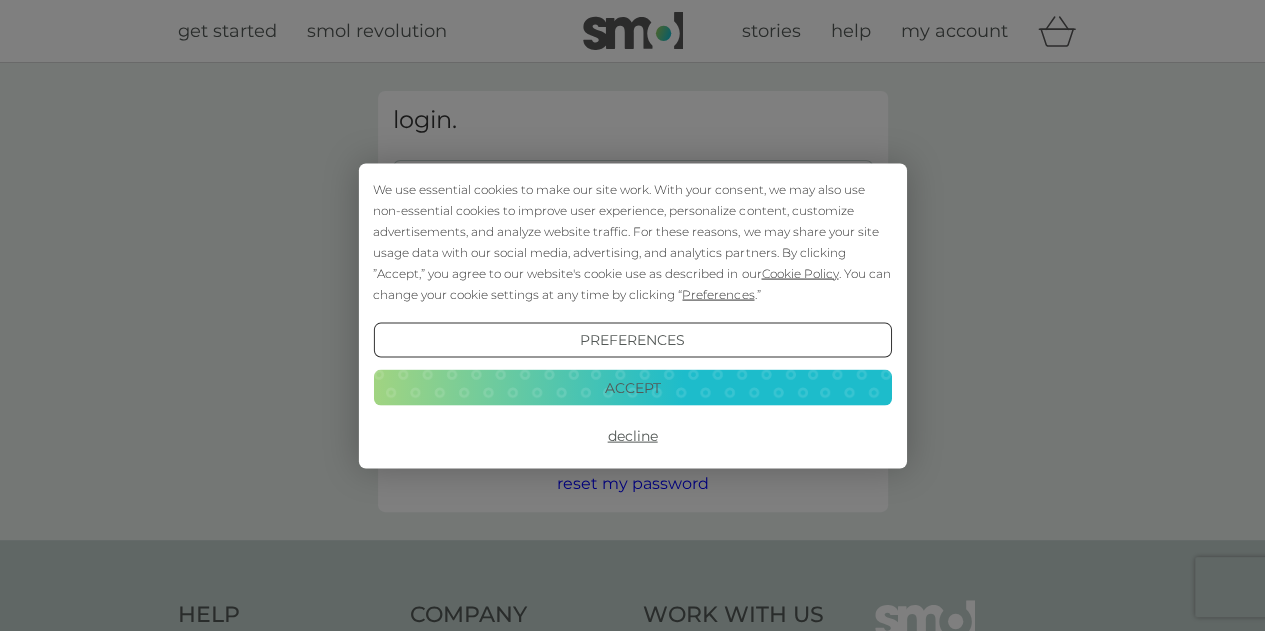 click on "Decline" at bounding box center (632, 436) 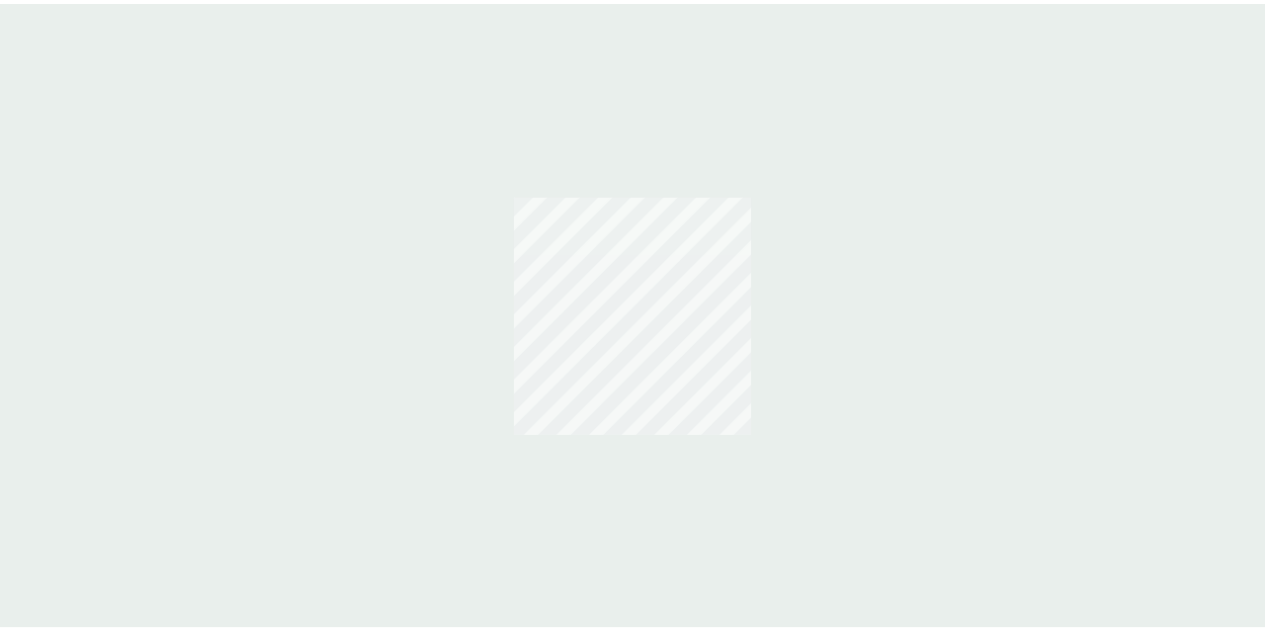 scroll, scrollTop: 0, scrollLeft: 0, axis: both 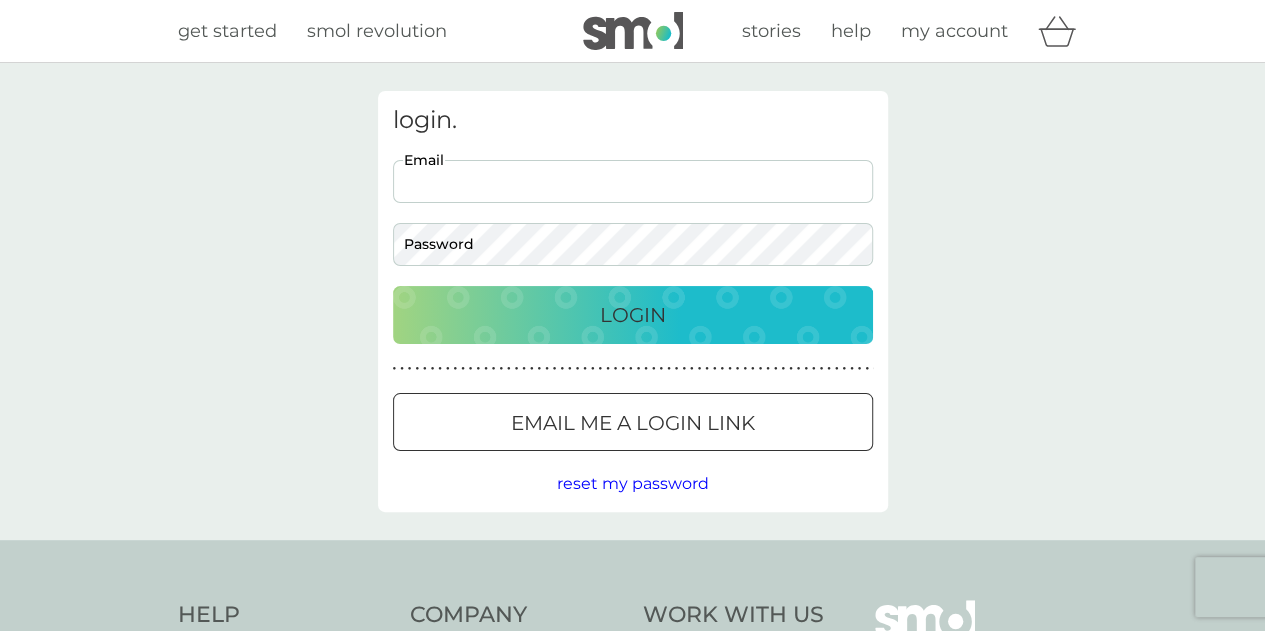drag, startPoint x: 0, startPoint y: 0, endPoint x: 598, endPoint y: 191, distance: 627.7619 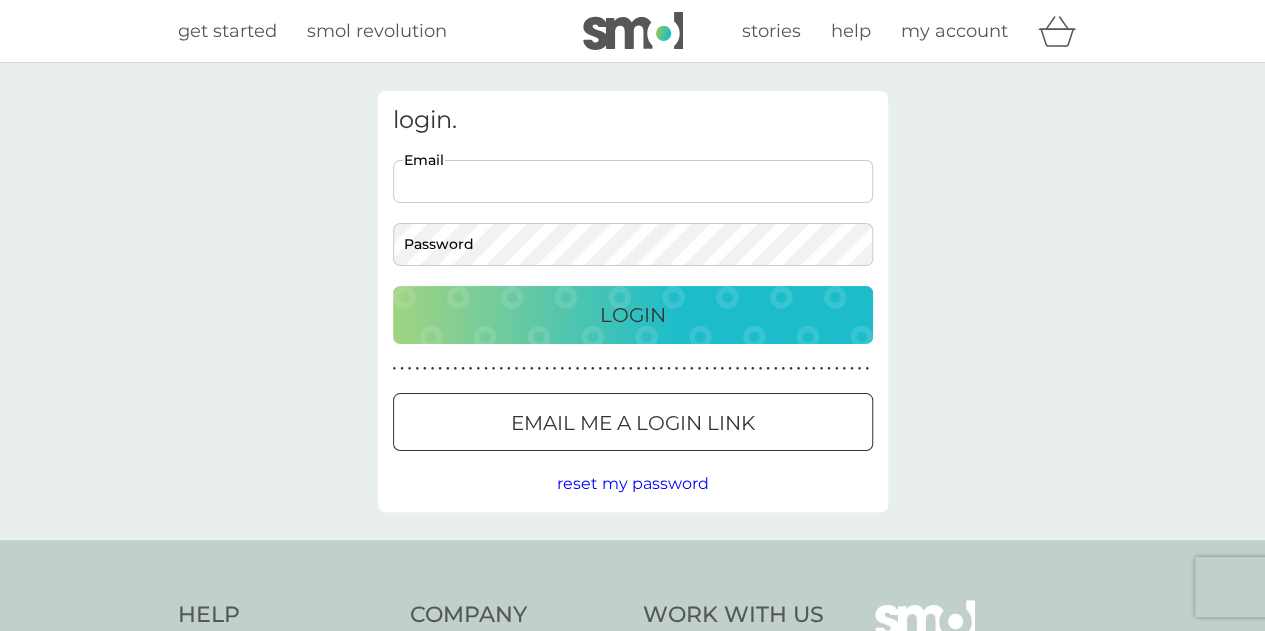 type on "rachel_vb@hotmail.co.uk" 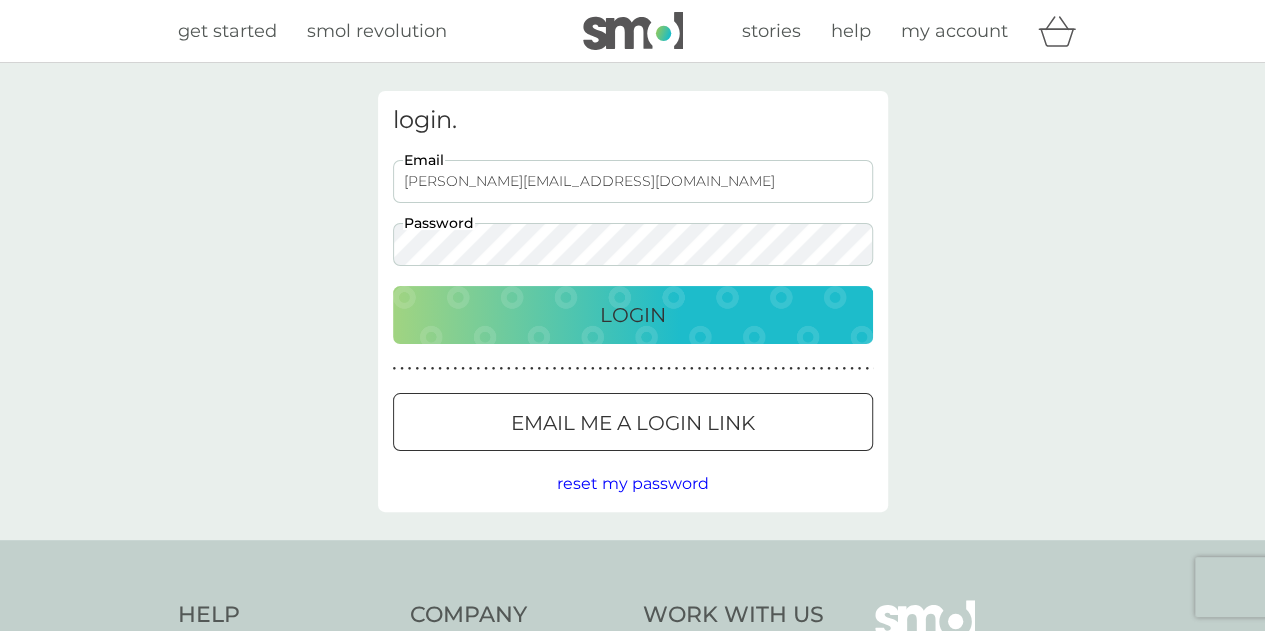 click on "Login" at bounding box center (633, 315) 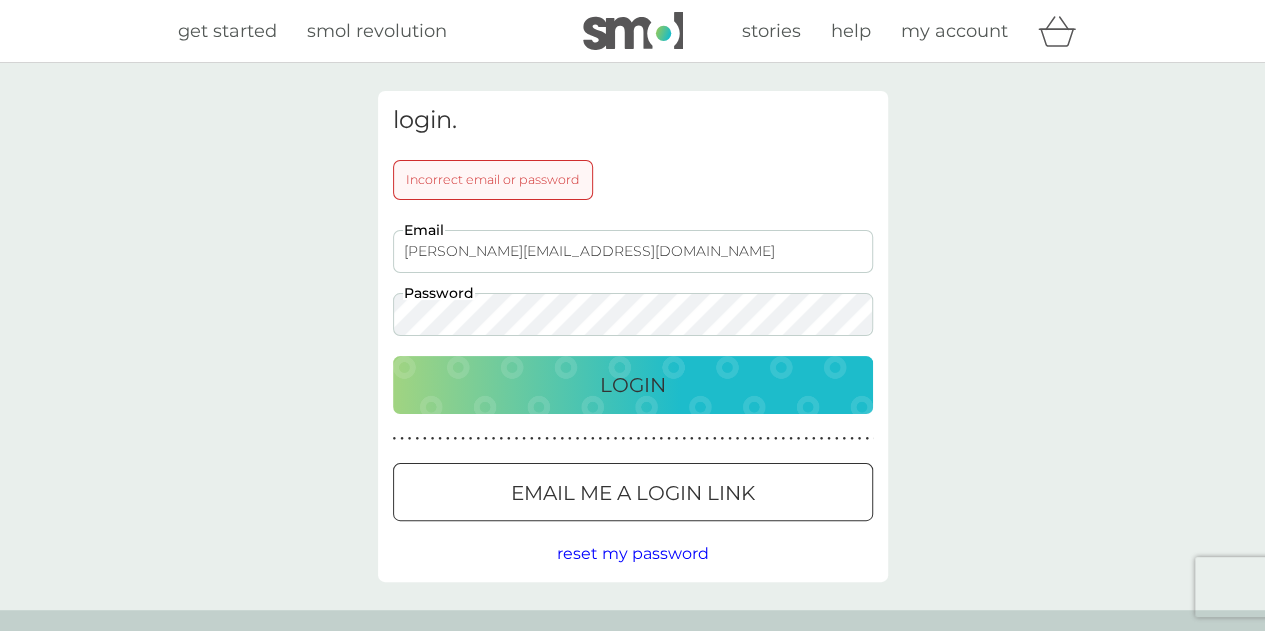 click on "login. Incorrect email or password rachel_vb@hotmail.co.uk Email Password Login ● ● ● ● ● ● ● ● ● ● ● ● ● ● ● ● ● ● ● ● ● ● ● ● ● ● ● ● ● ● ● ● ● ● ● ● ● ● ● ● ● ● ● ● ● ● ● ● ● ● ● ● ● ● ● ● ● ● ● ● ● ● ● ● ● ● ● ● ● ● Email me a login link reset my password" at bounding box center (632, 336) 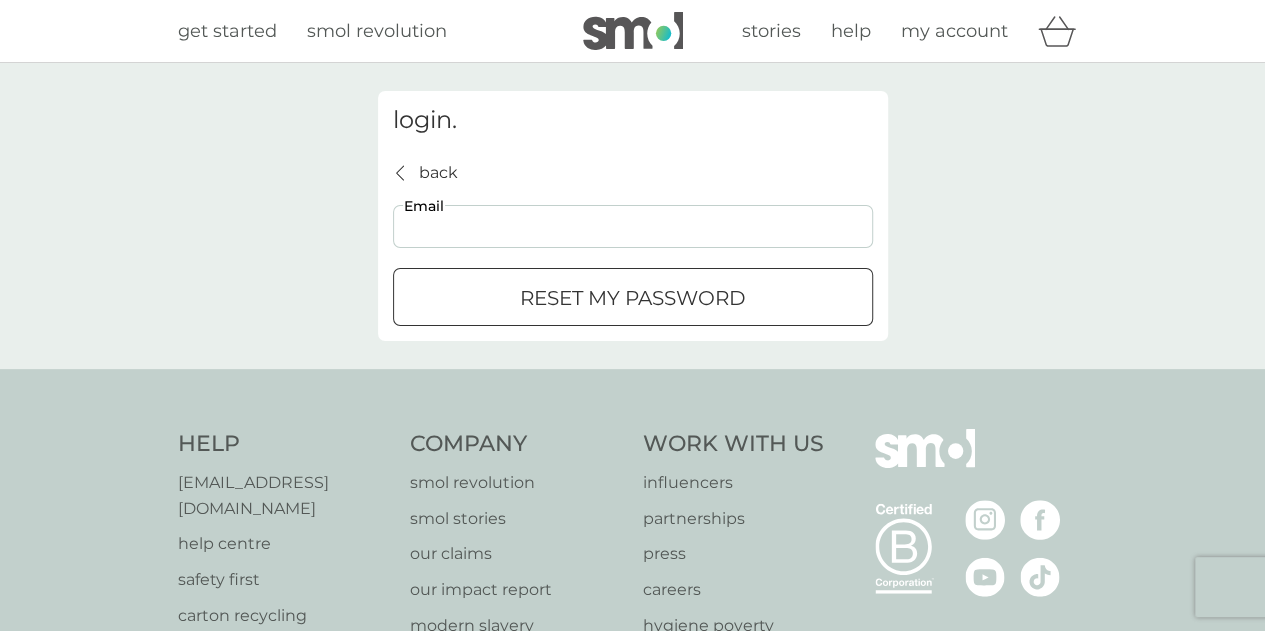 click on "Email" at bounding box center (633, 226) 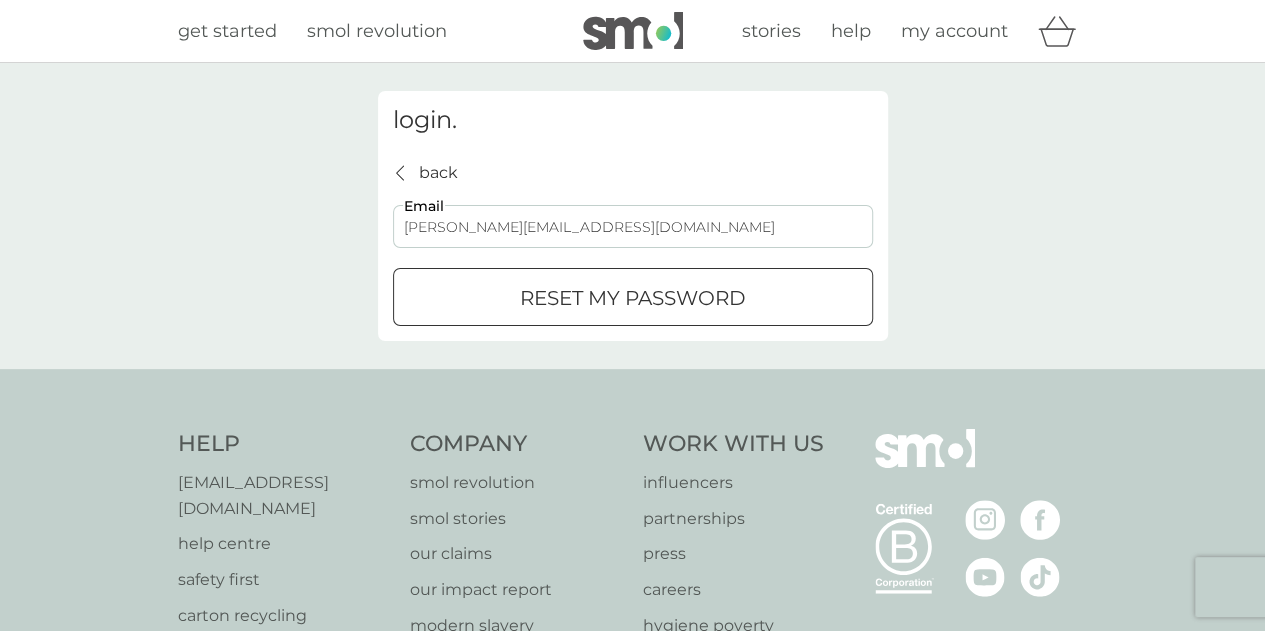click on "reset my password" at bounding box center (633, 298) 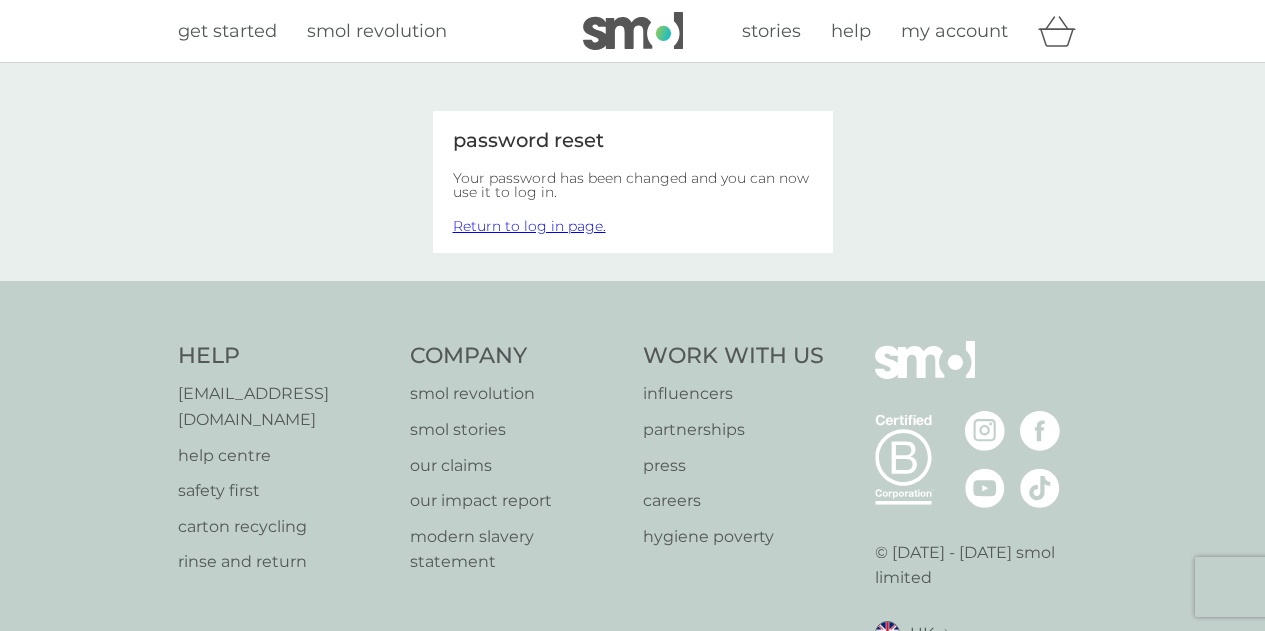 scroll, scrollTop: 0, scrollLeft: 0, axis: both 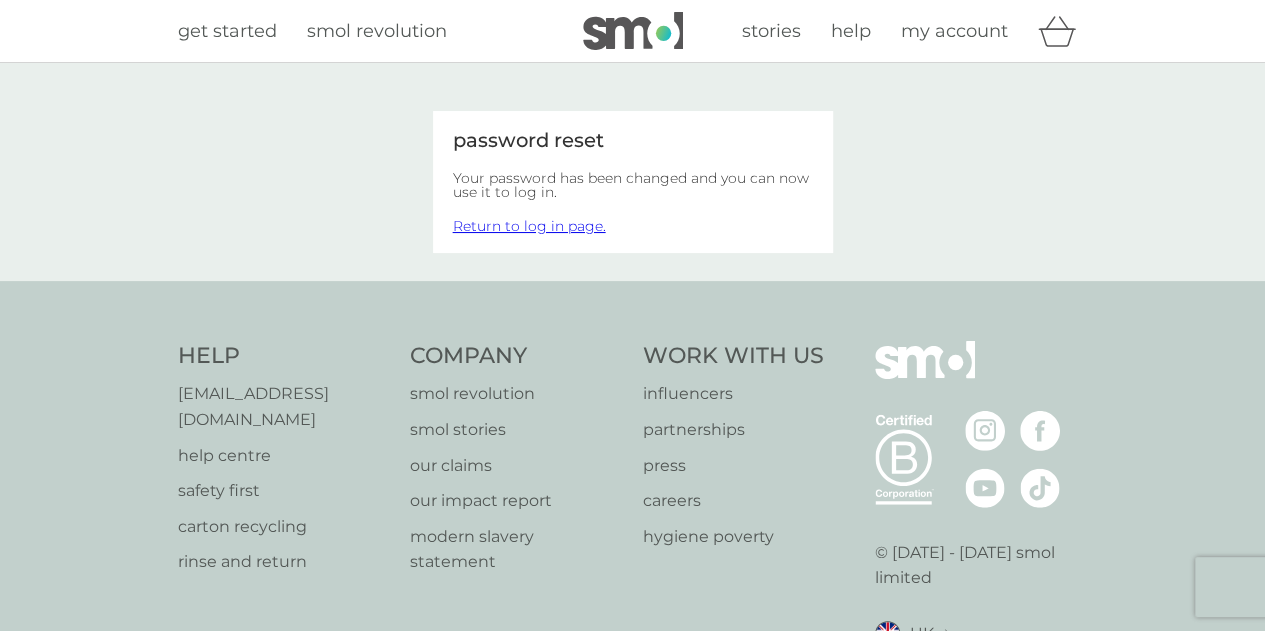 click on "my account" at bounding box center [954, 31] 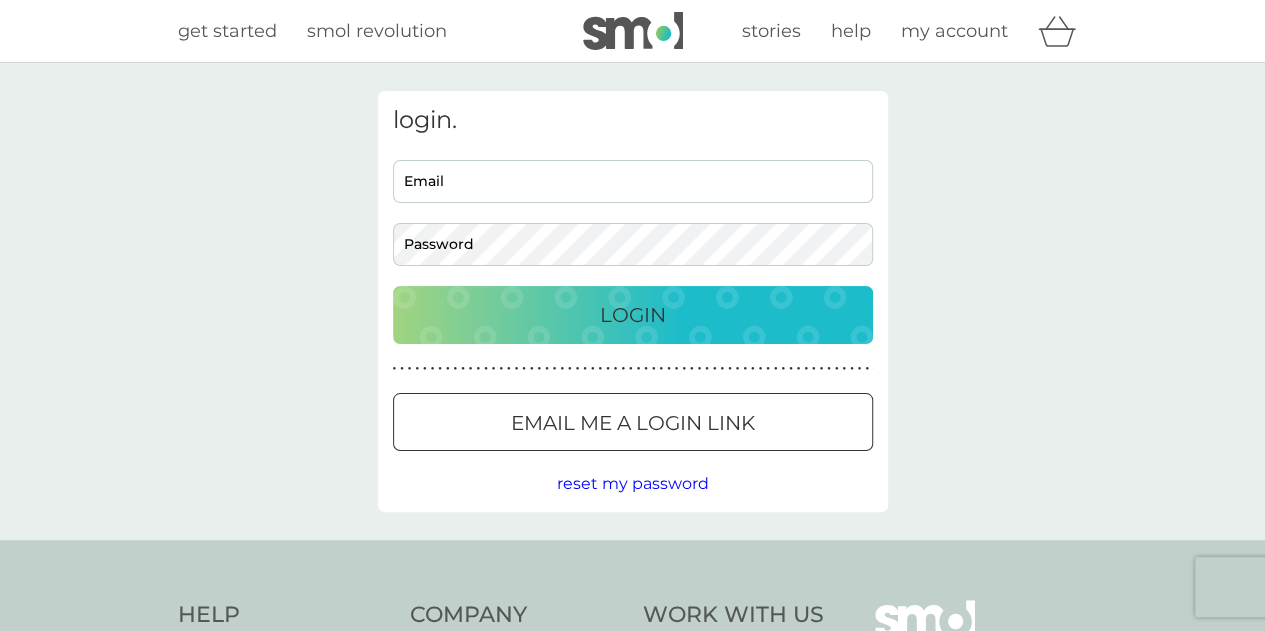 click on "Email" at bounding box center [633, 181] 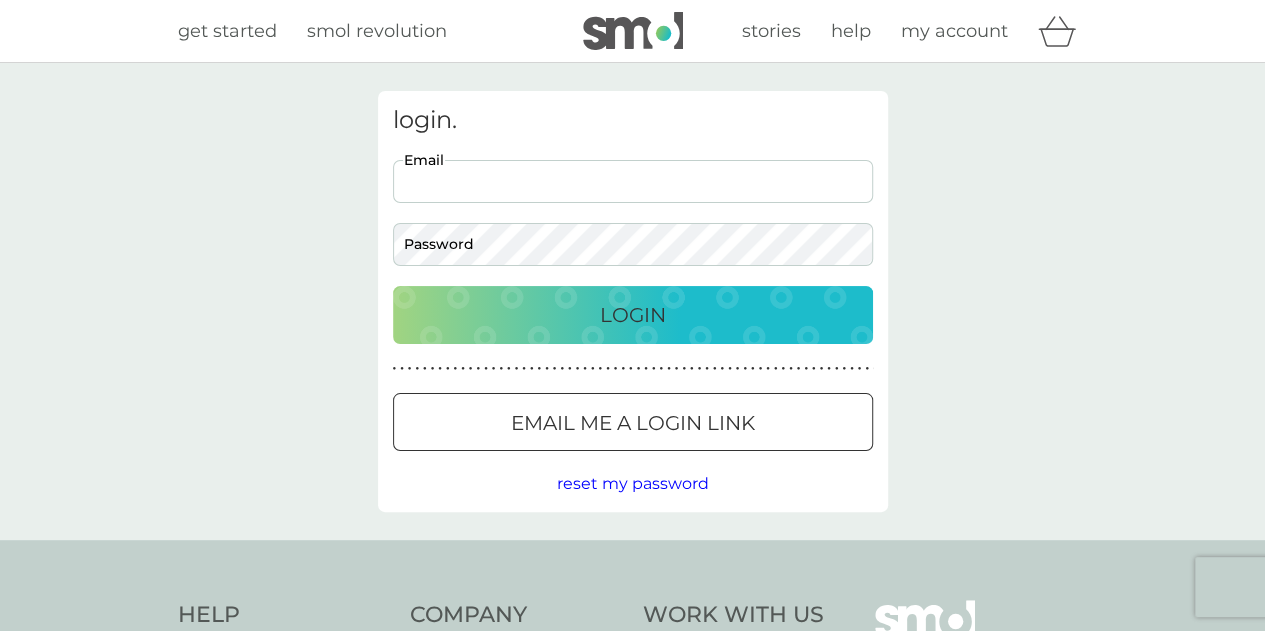 type on "rachel_vb@hotmail.co.uk" 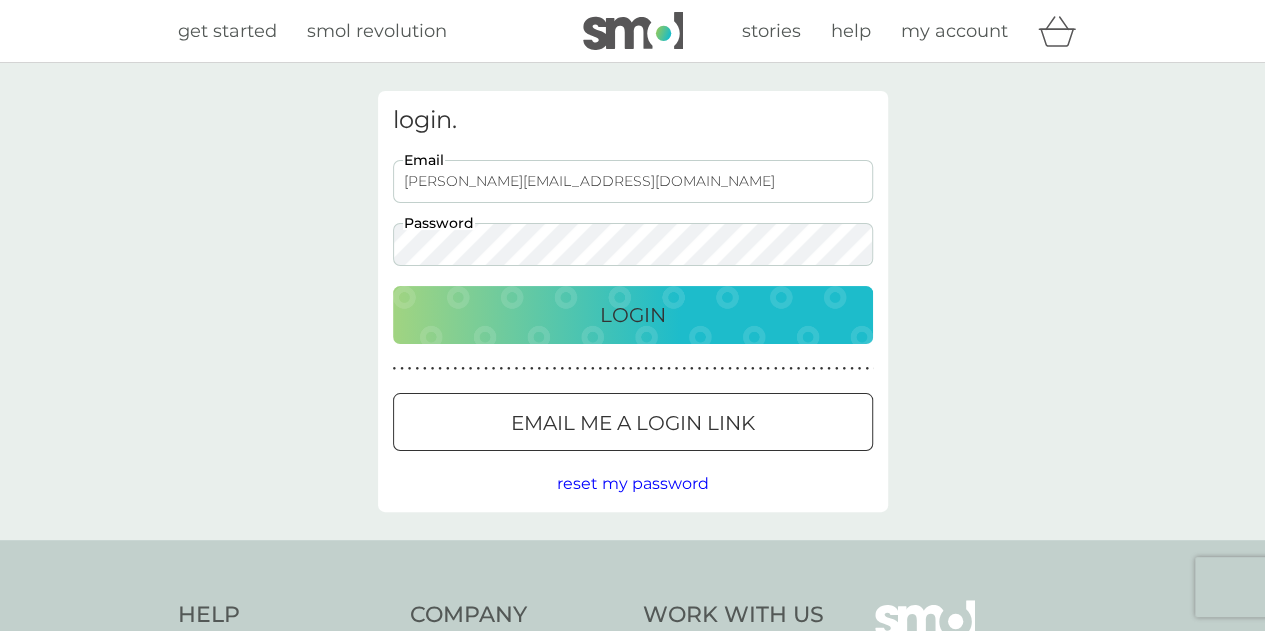click on "Login" at bounding box center (633, 315) 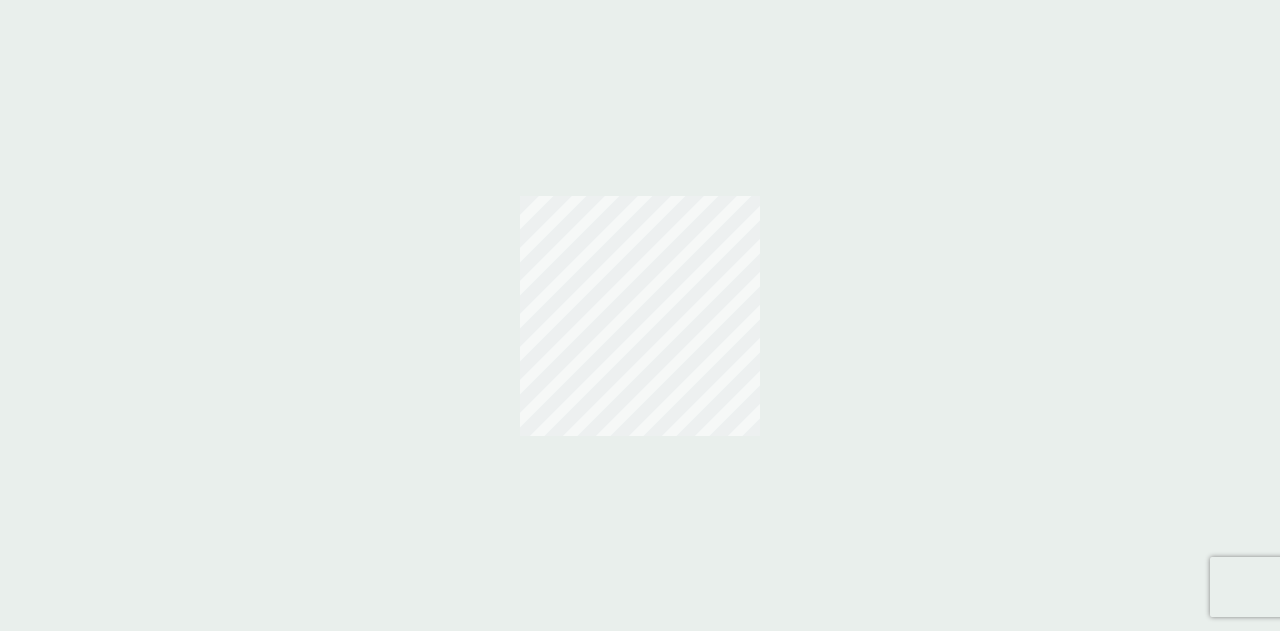 scroll, scrollTop: 0, scrollLeft: 0, axis: both 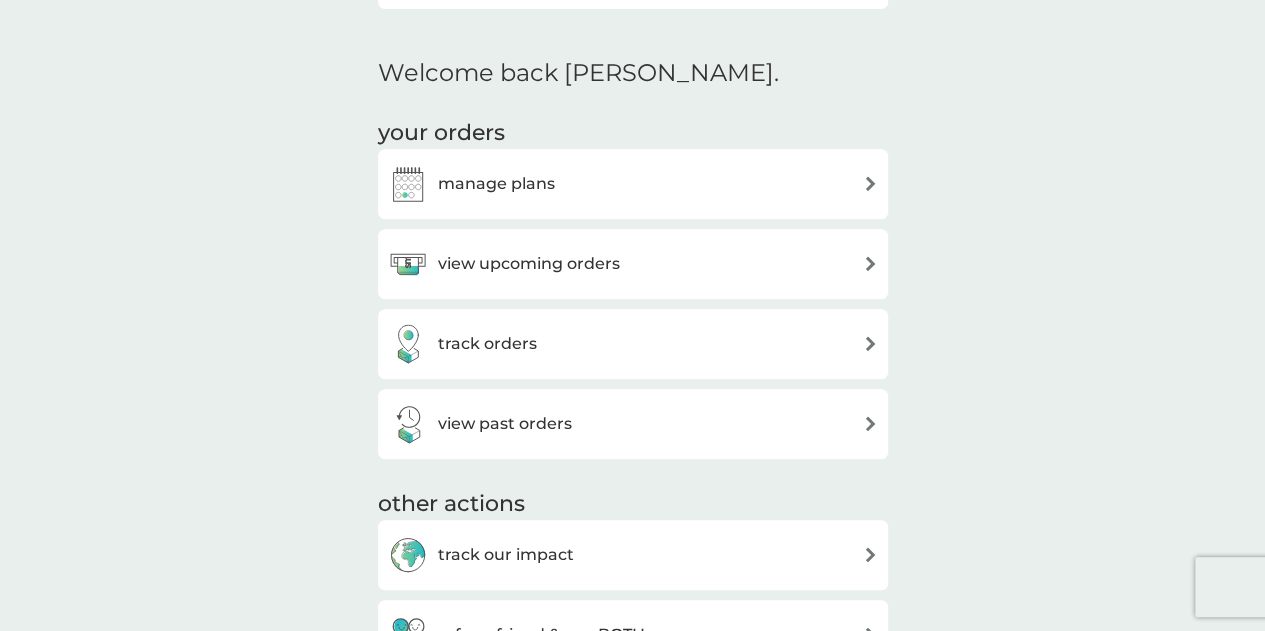 click on "view upcoming orders" at bounding box center [633, 264] 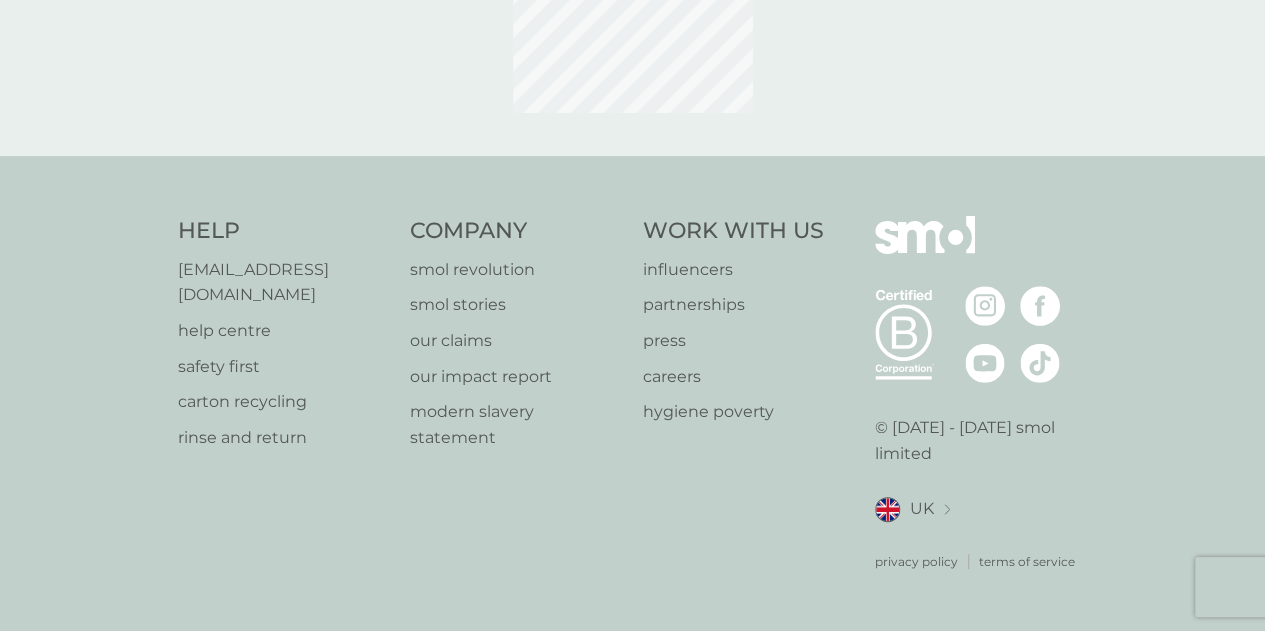 scroll, scrollTop: 0, scrollLeft: 0, axis: both 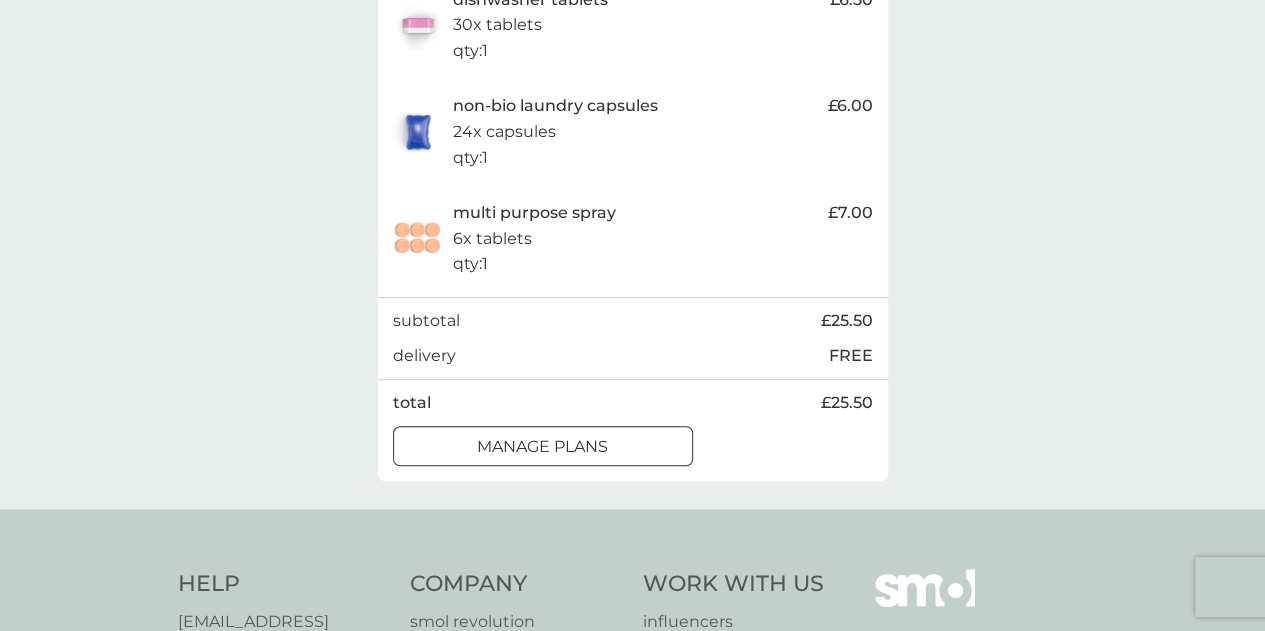 click on "manage plans" at bounding box center (543, 447) 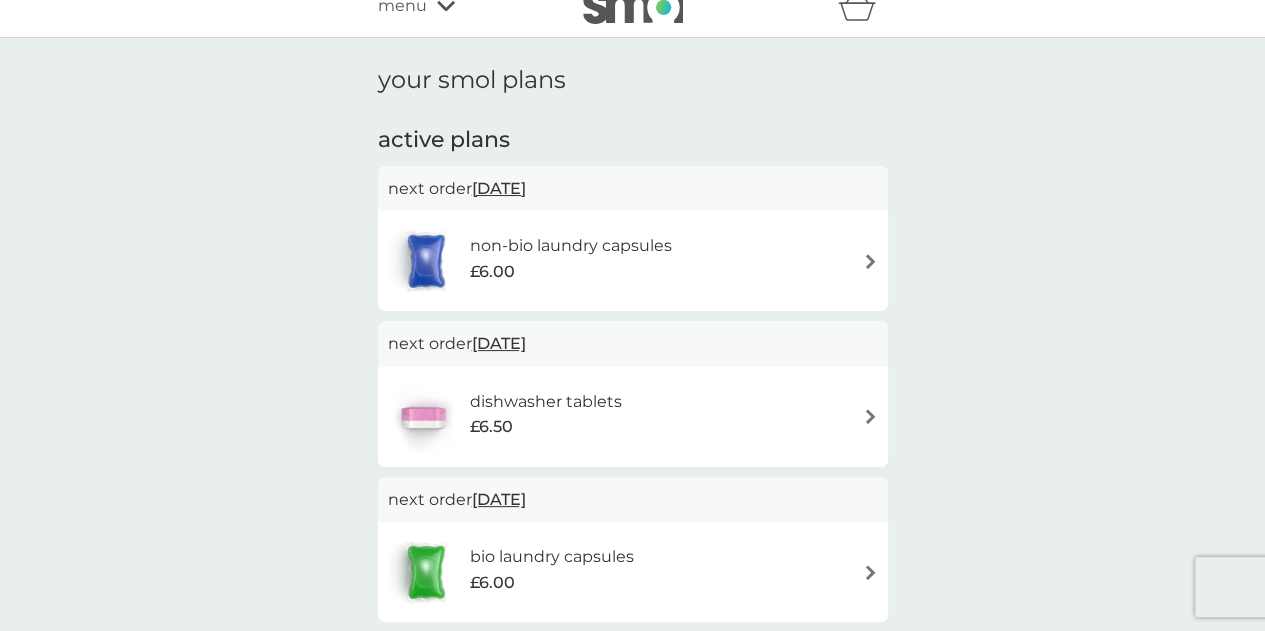 scroll, scrollTop: 8, scrollLeft: 0, axis: vertical 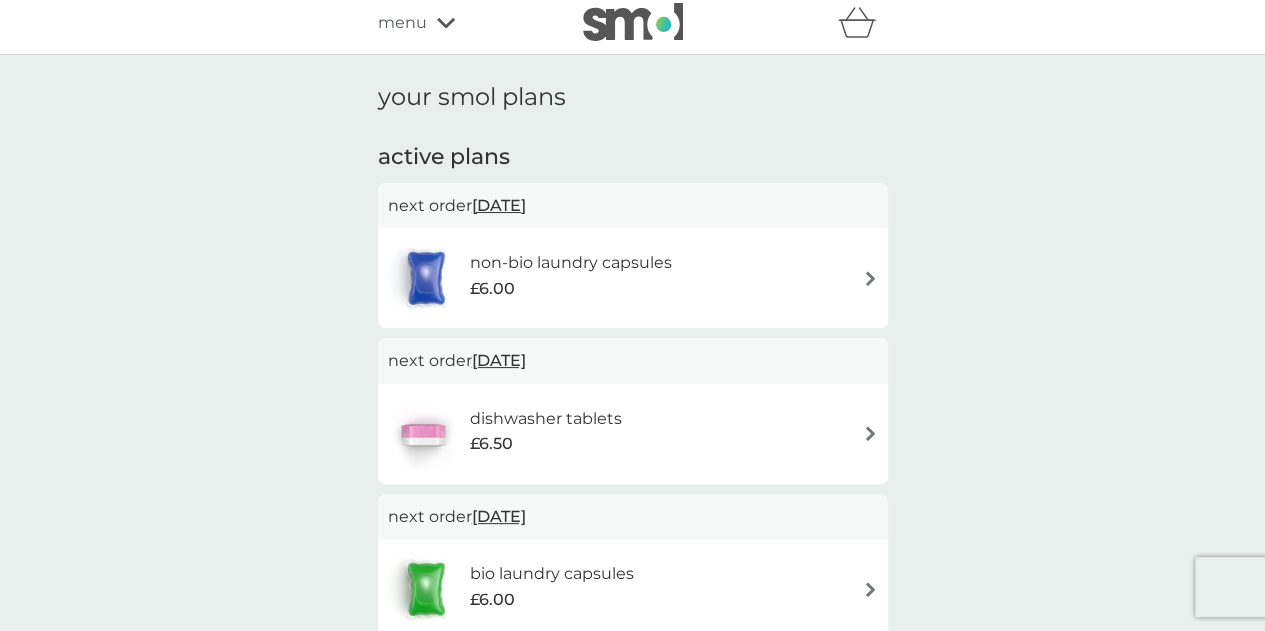 click on "[DATE]" at bounding box center [499, 205] 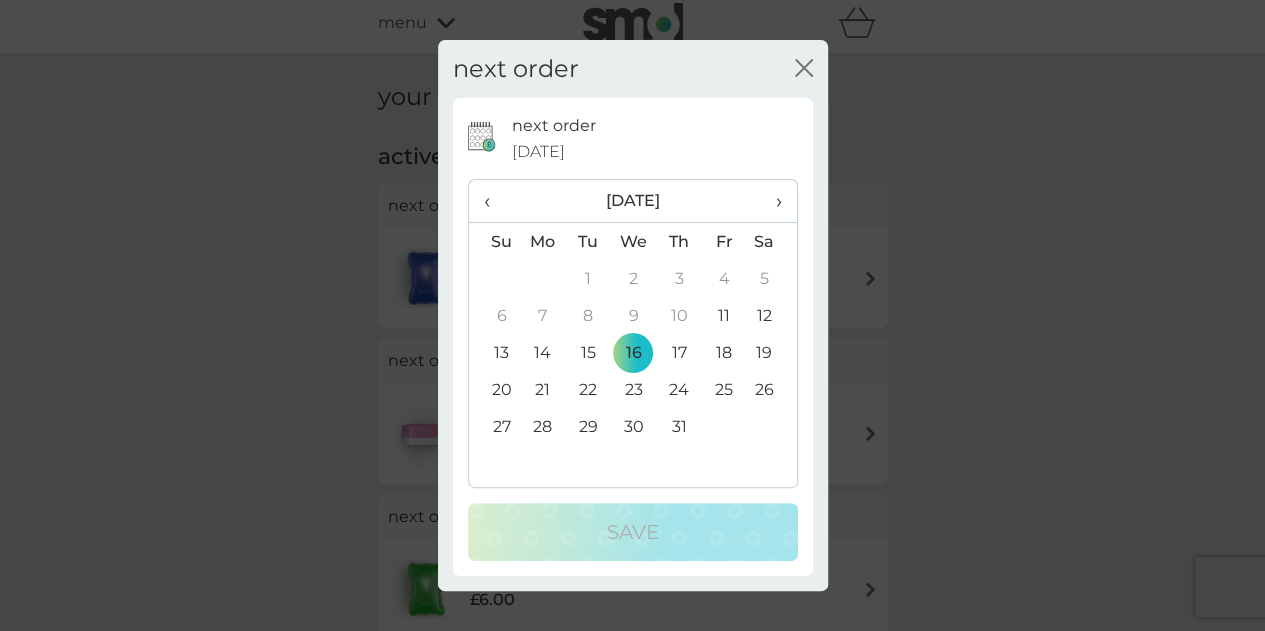click on "next order close next order [DATE] ‹ [DATE] › Su Mo Tu We Th Fr Sa 29 30 1 2 3 4 5 6 7 8 9 10 11 12 13 14 15 16 17 18 19 20 21 22 23 24 25 26 27 28 29 30 31 1 2 3 4 5 6 7 8 9 Save" at bounding box center [632, 315] 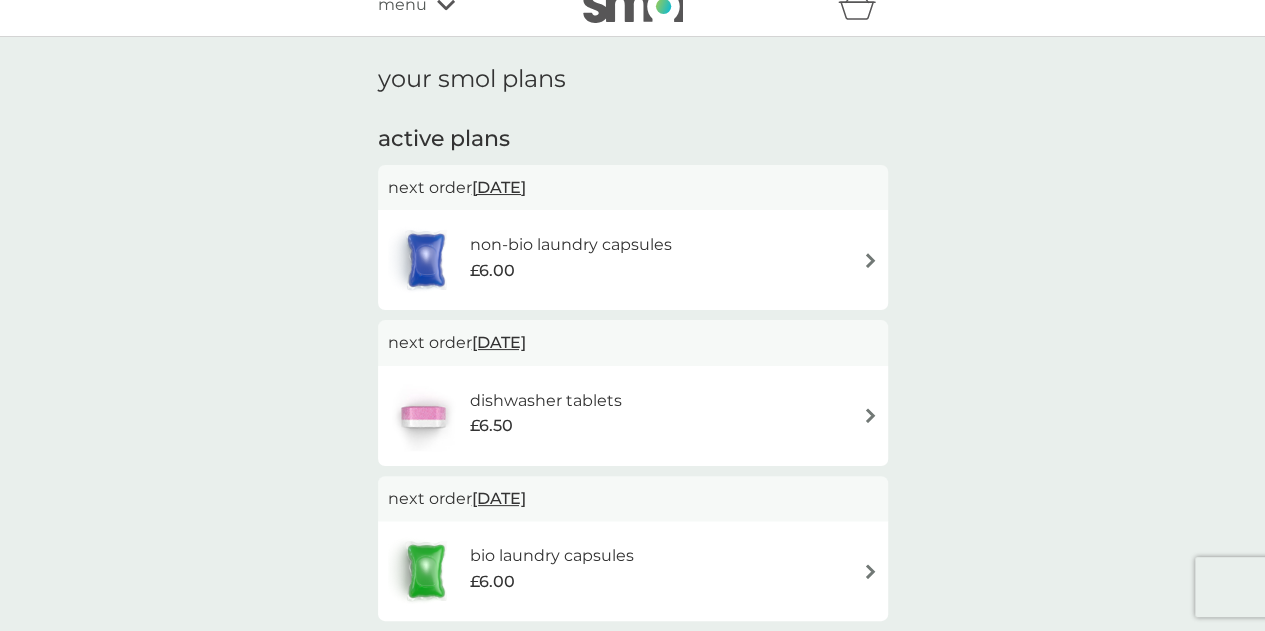 scroll, scrollTop: 0, scrollLeft: 0, axis: both 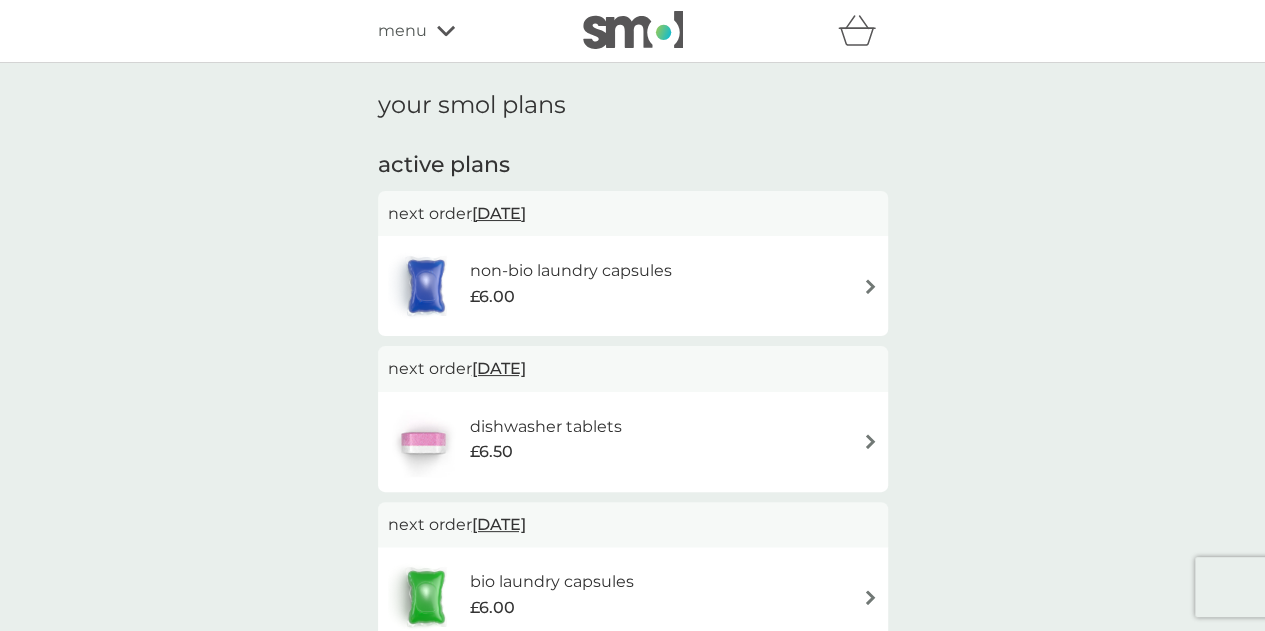 click on "[DATE]" at bounding box center [499, 213] 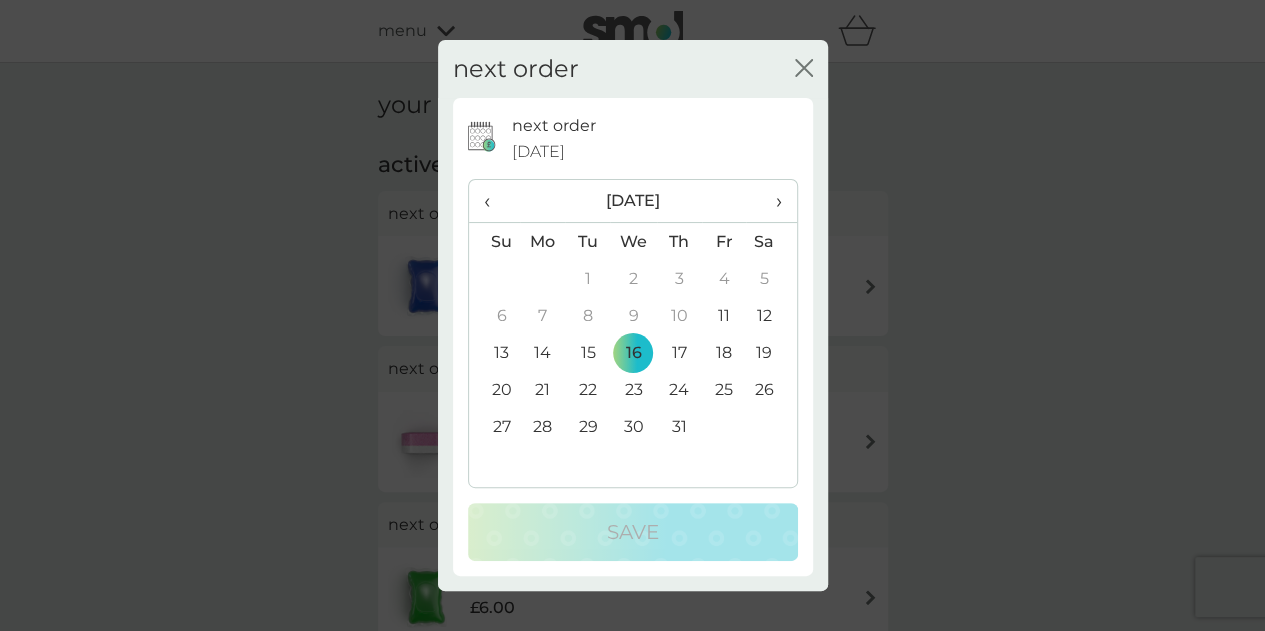 click on "›" at bounding box center (771, 201) 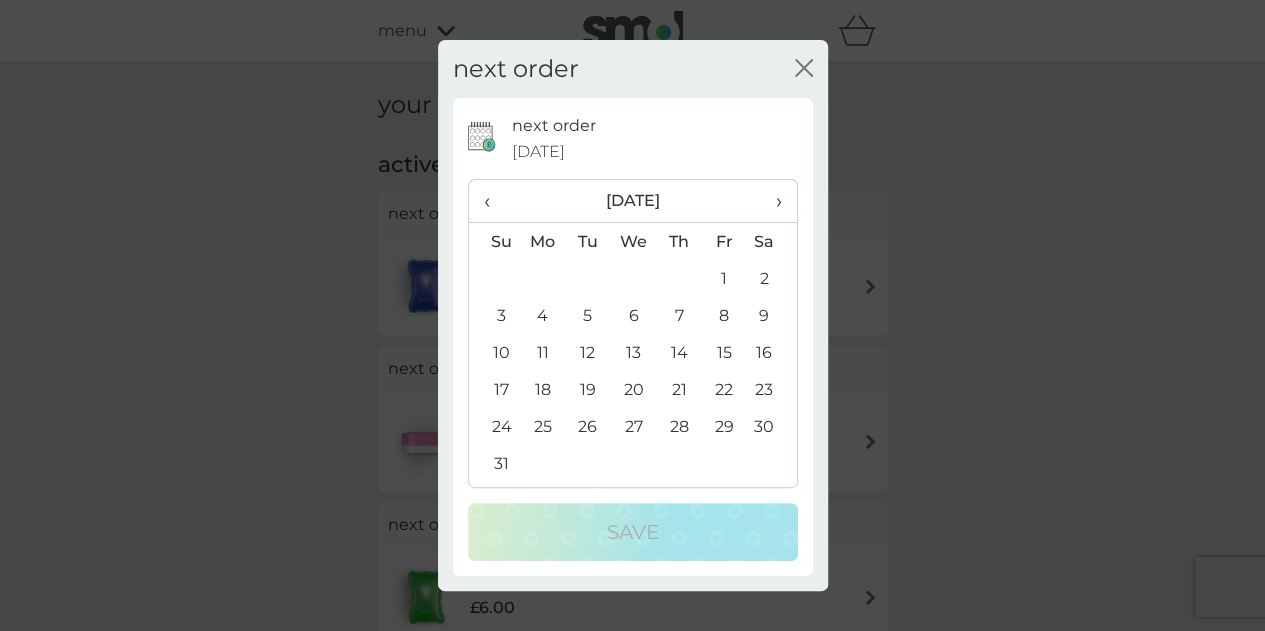 click on "›" at bounding box center (771, 201) 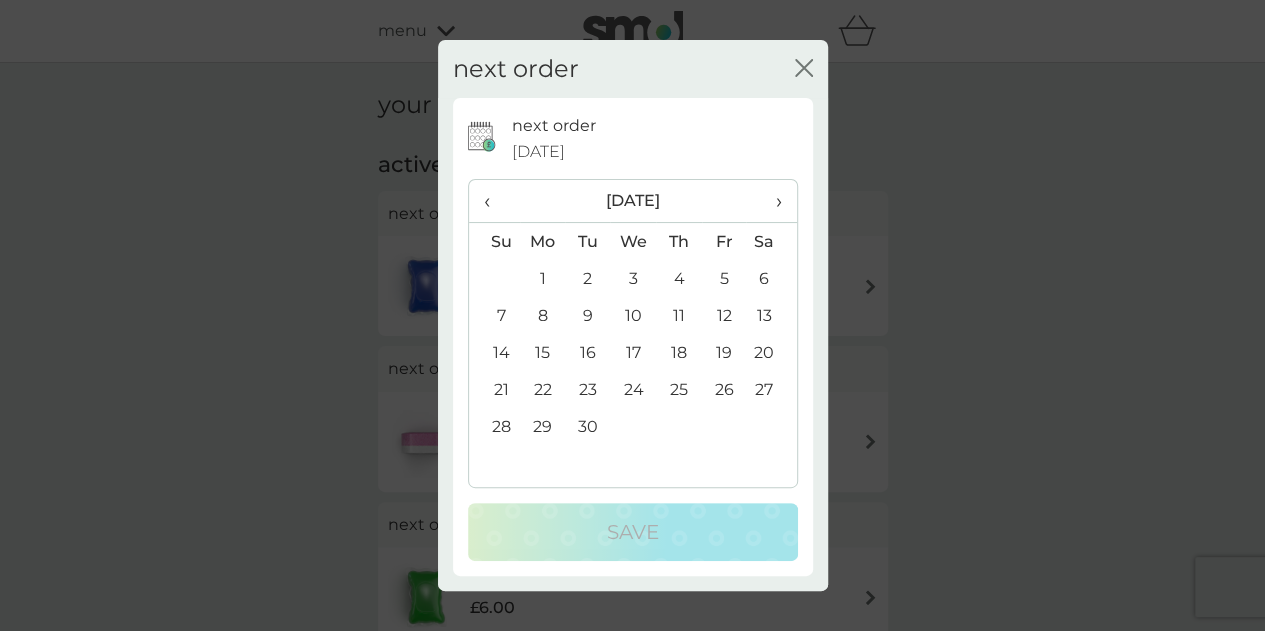 click on "›" at bounding box center (771, 201) 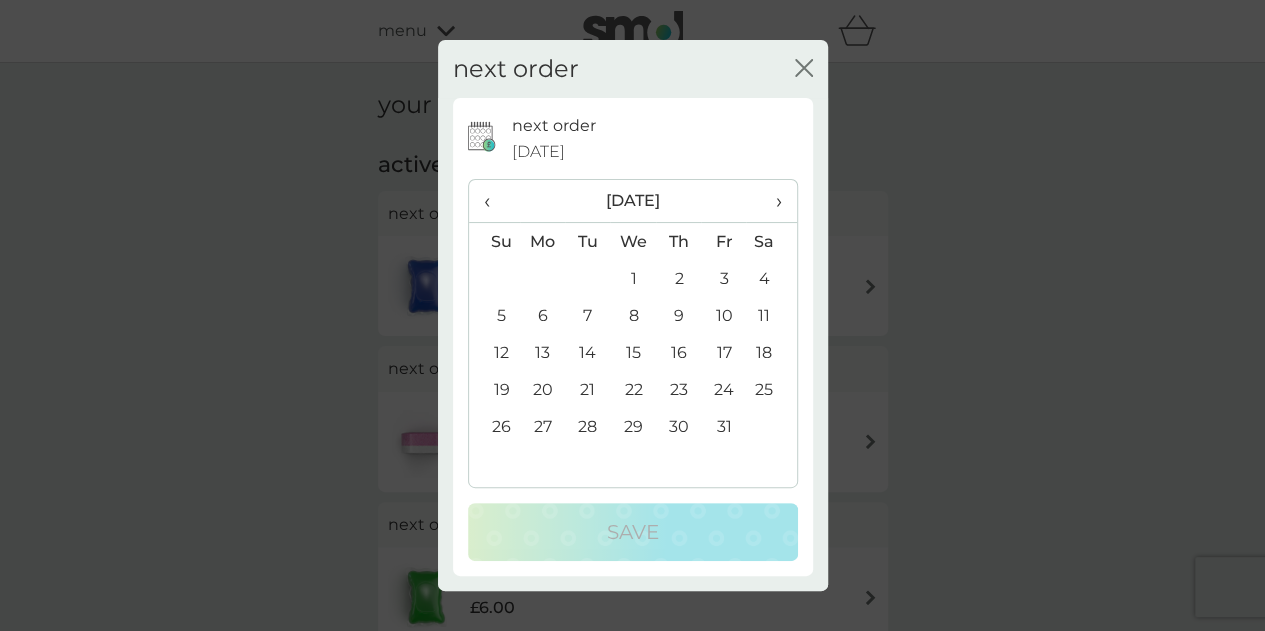 click on "›" at bounding box center (771, 201) 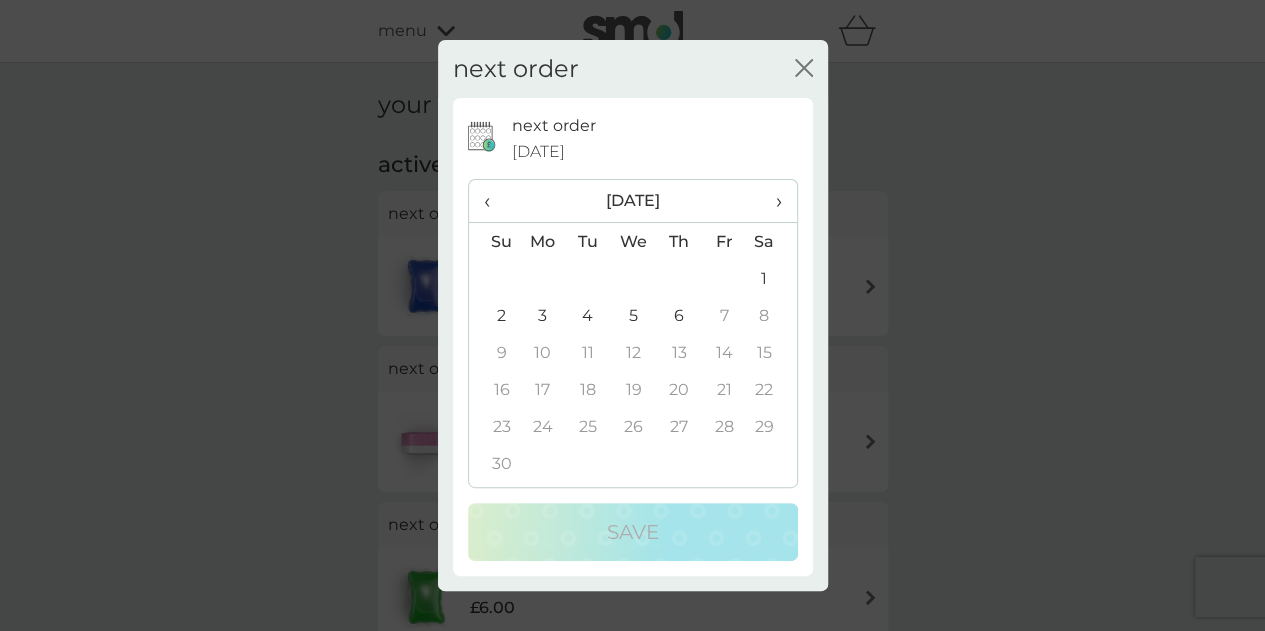 click on "›" at bounding box center (771, 201) 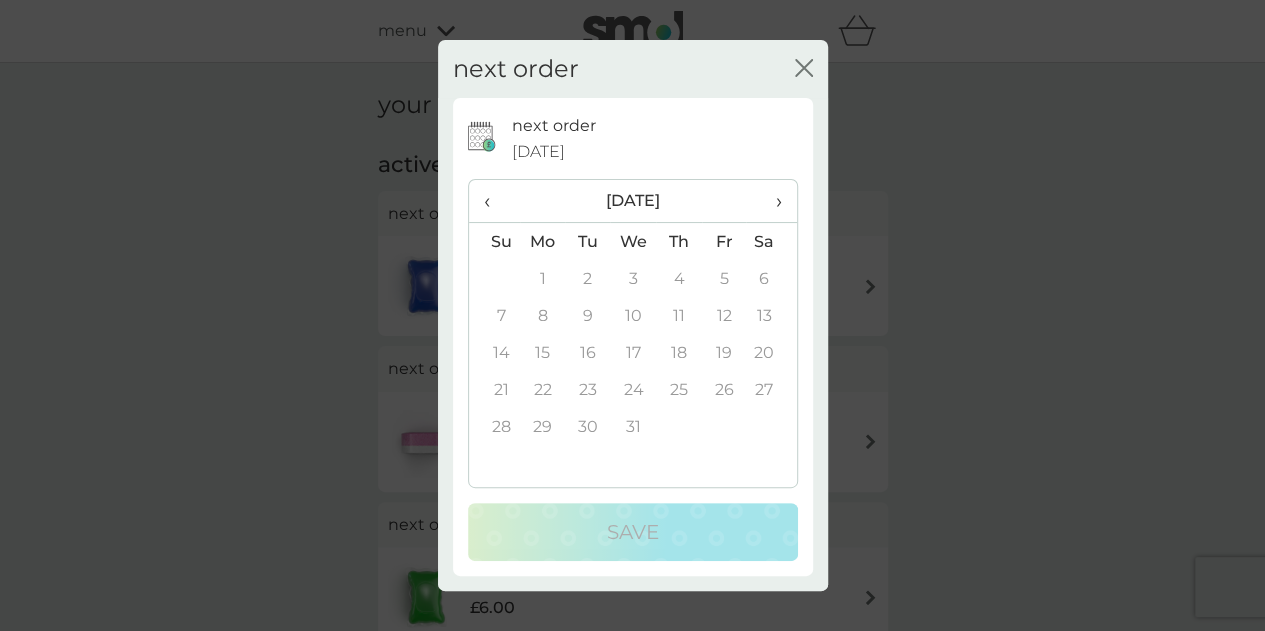 click on "‹" at bounding box center (494, 201) 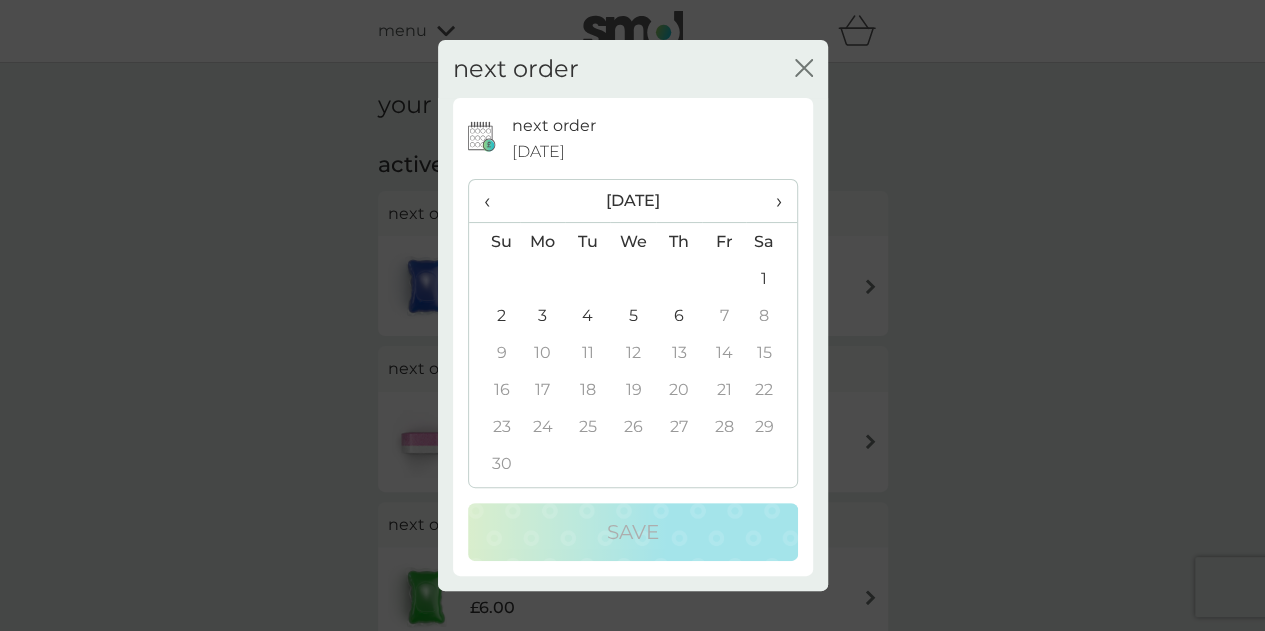 click on "6" at bounding box center [678, 315] 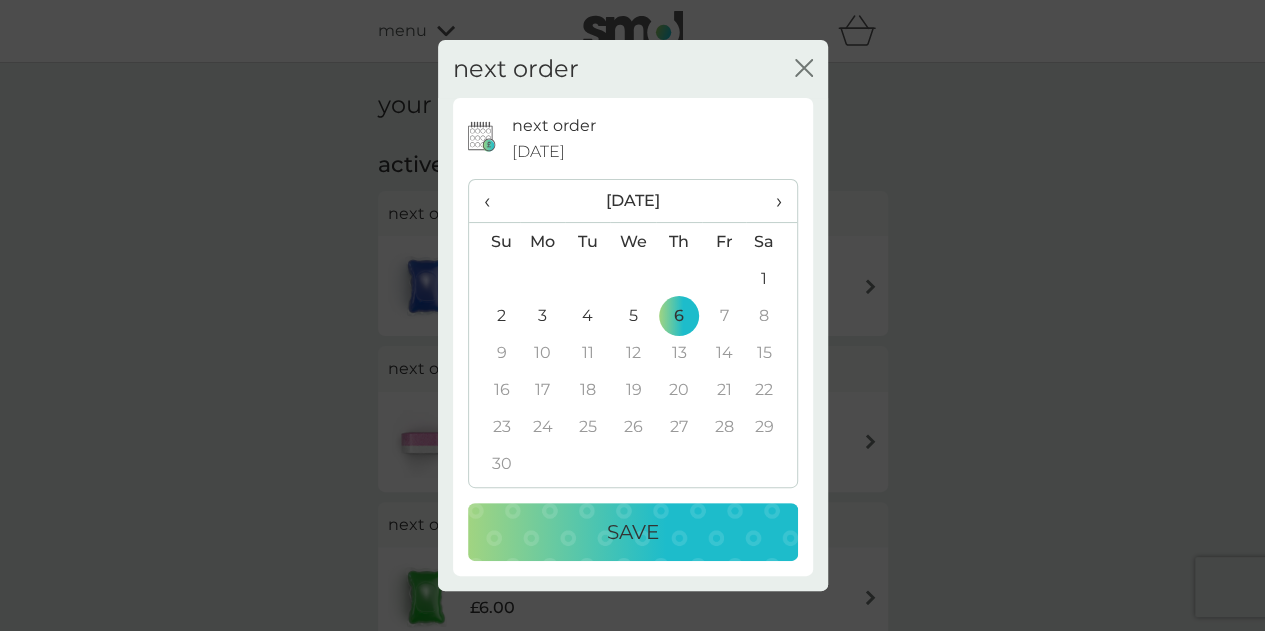 click on "Save" at bounding box center (633, 532) 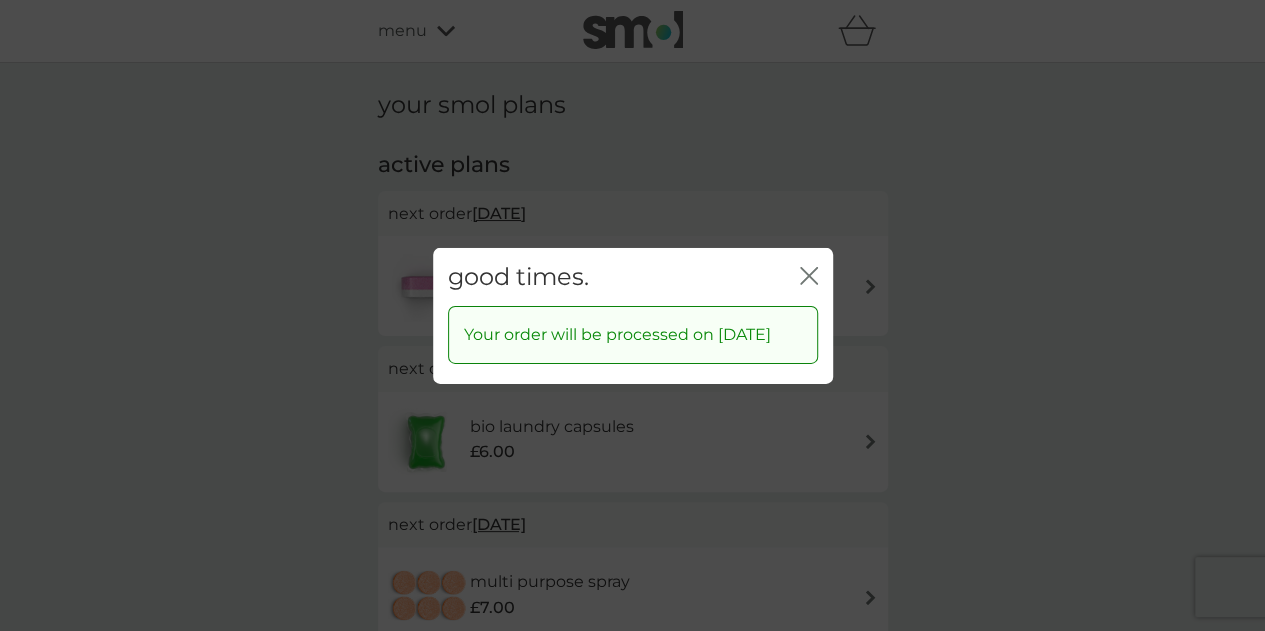 click on "close" 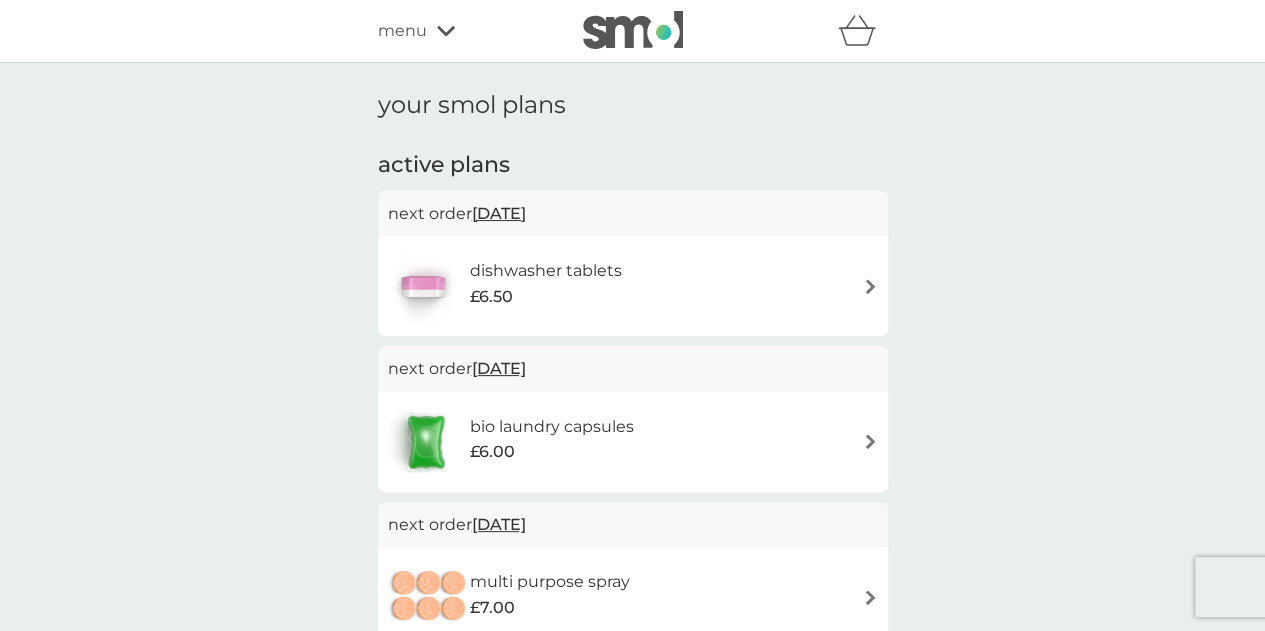 click on "[DATE]" at bounding box center [499, 213] 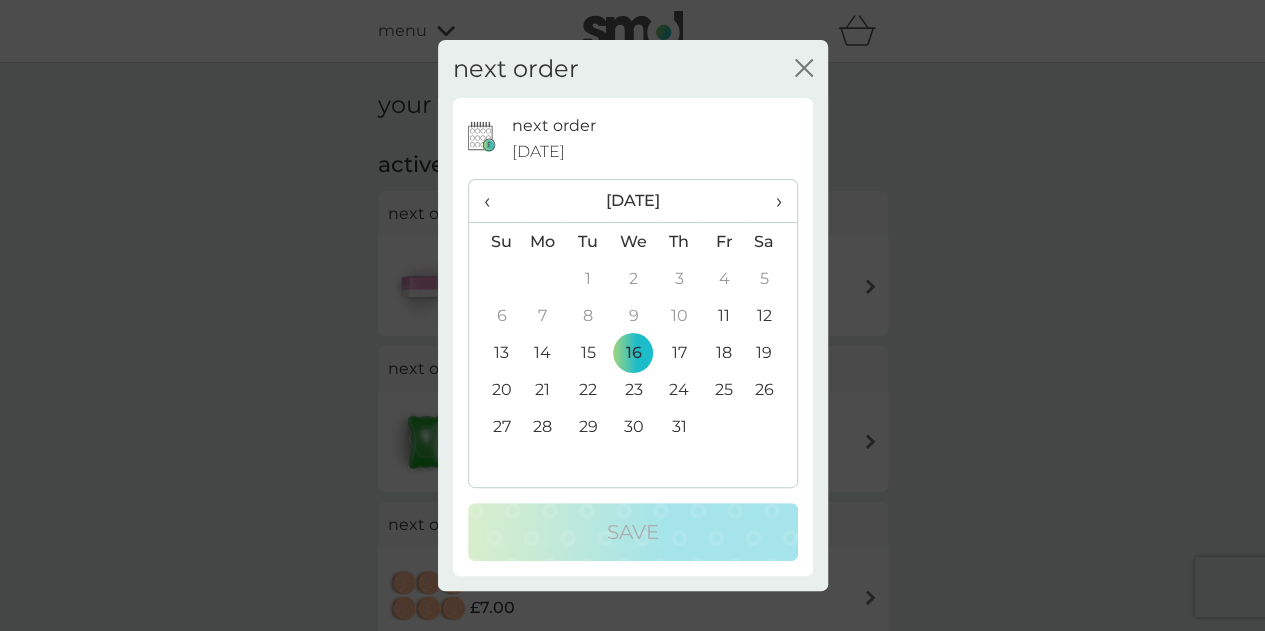 click on "›" at bounding box center (771, 201) 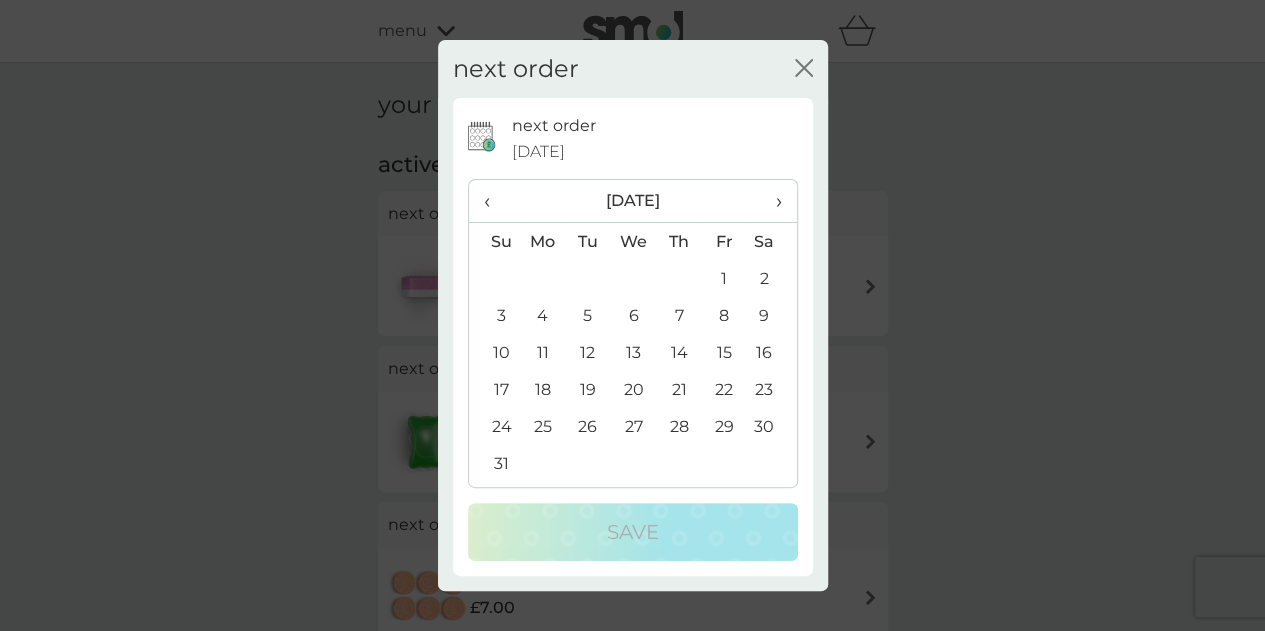 click on "›" at bounding box center [771, 201] 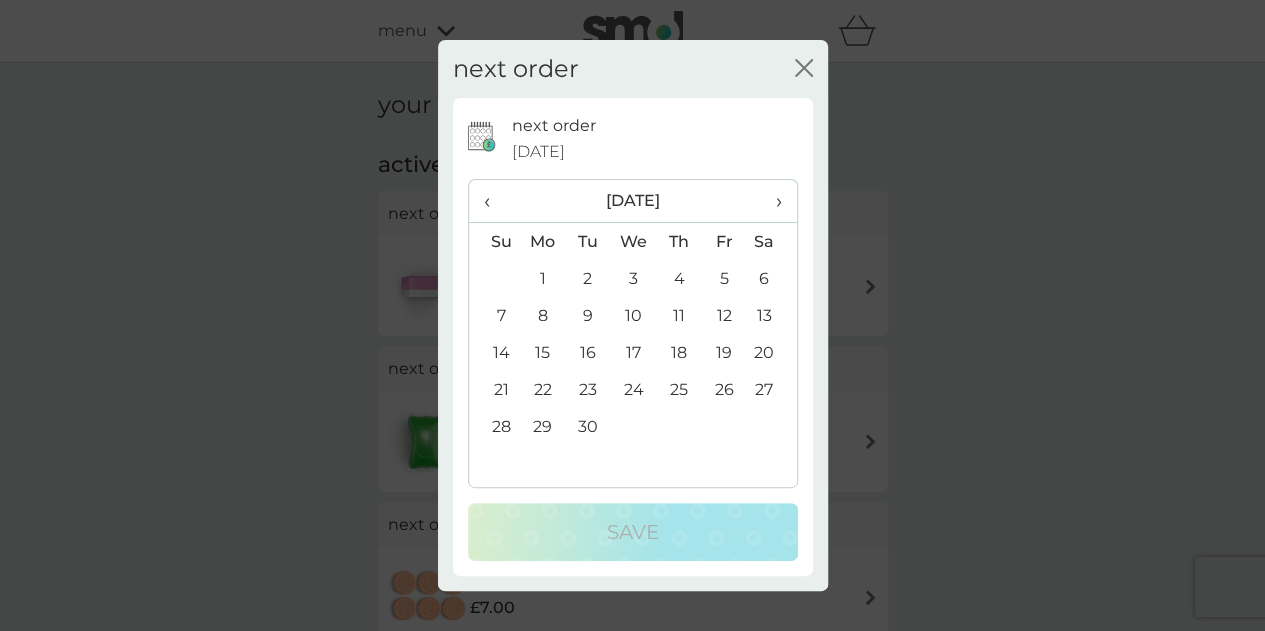 click on "›" at bounding box center (771, 201) 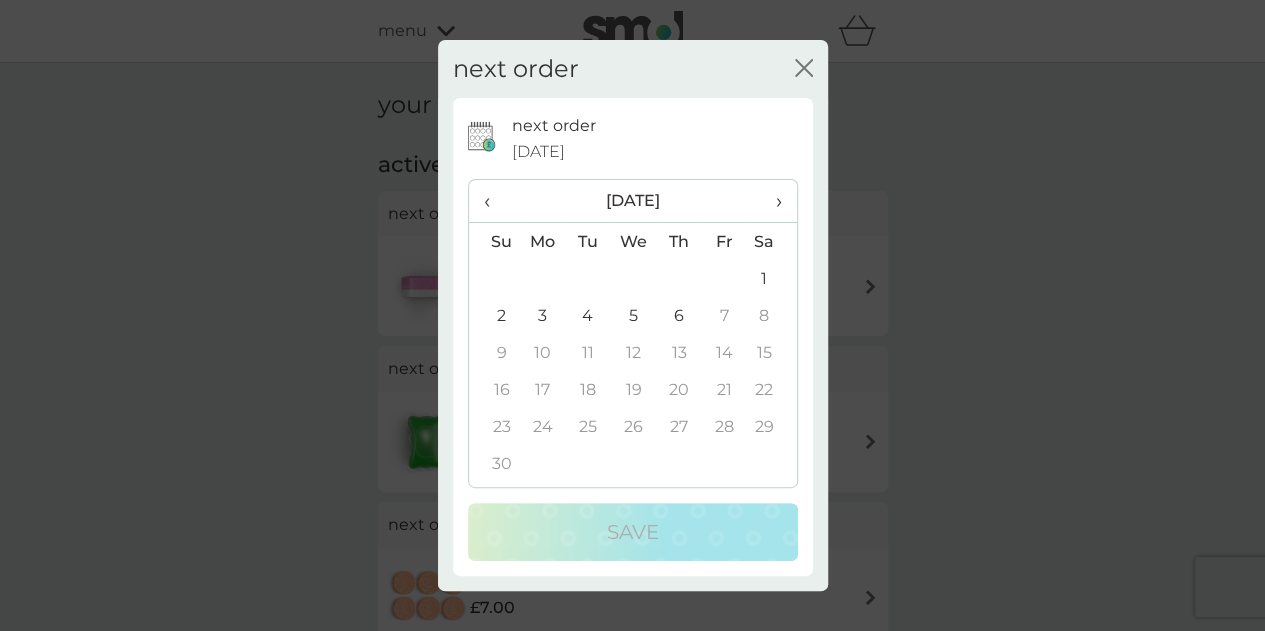 click on "6" at bounding box center [678, 315] 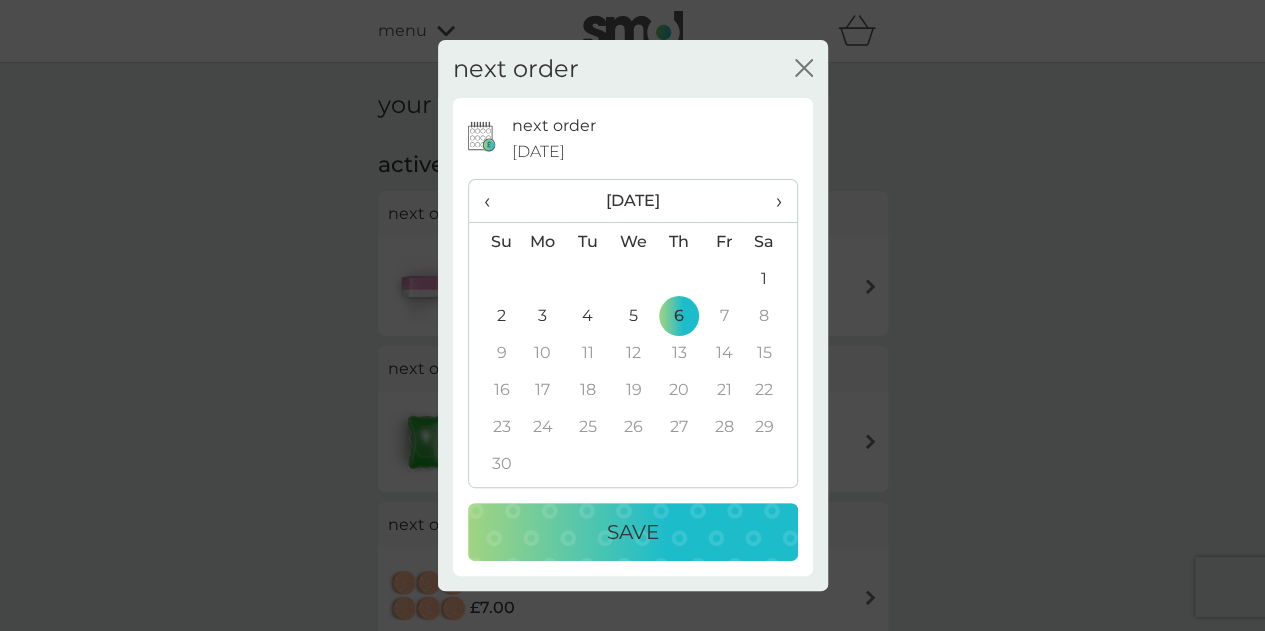 click on "Save" at bounding box center (633, 532) 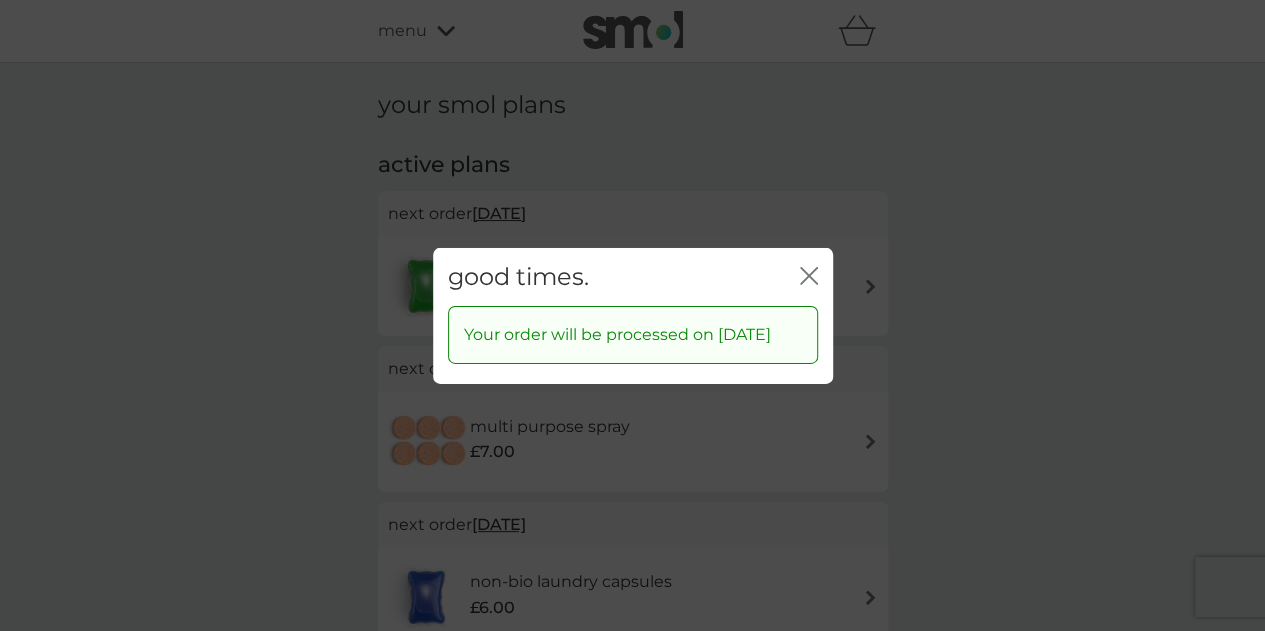 click 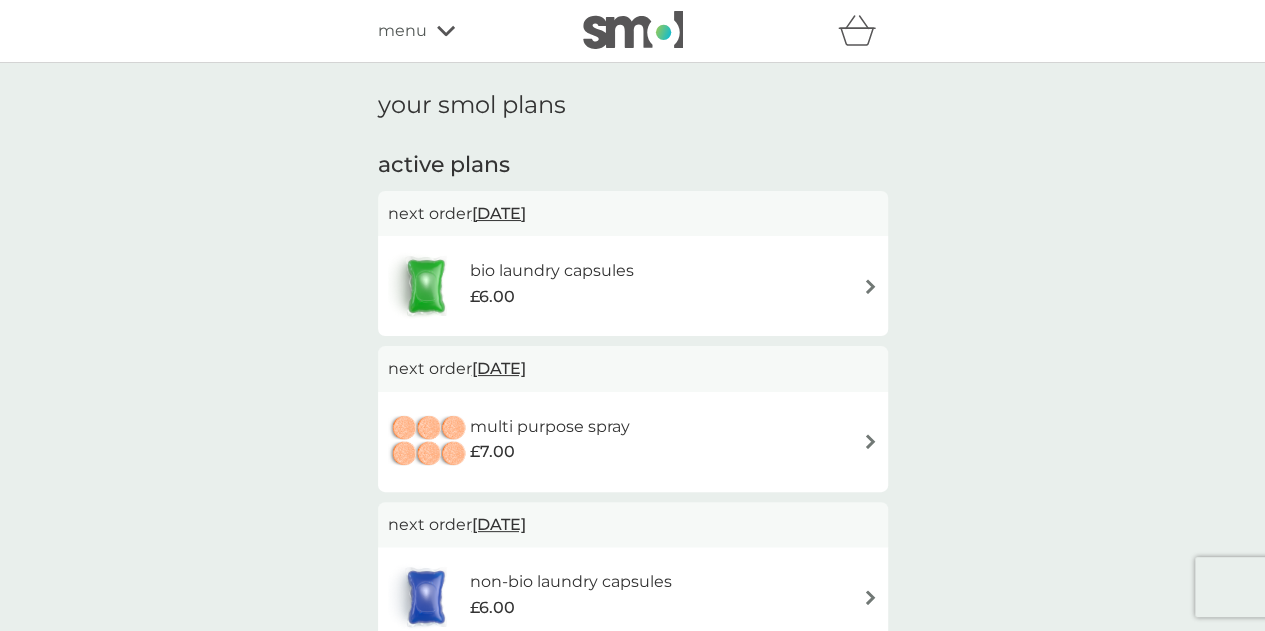 click on "[DATE]" at bounding box center [499, 213] 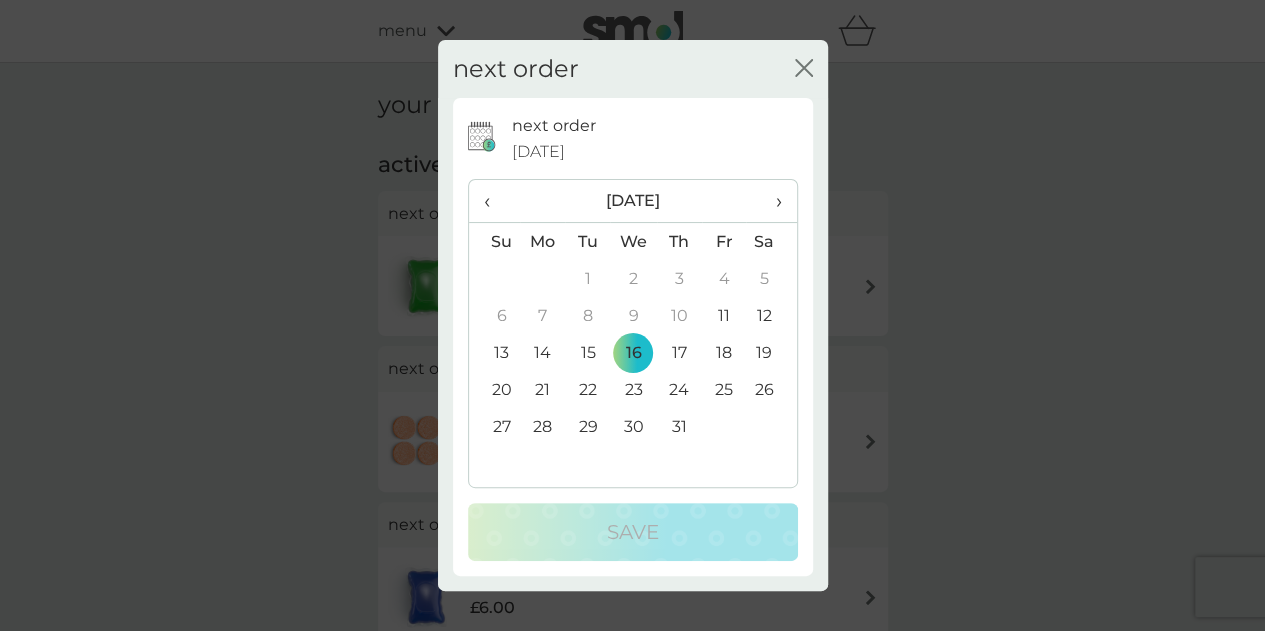 click on "›" at bounding box center (771, 201) 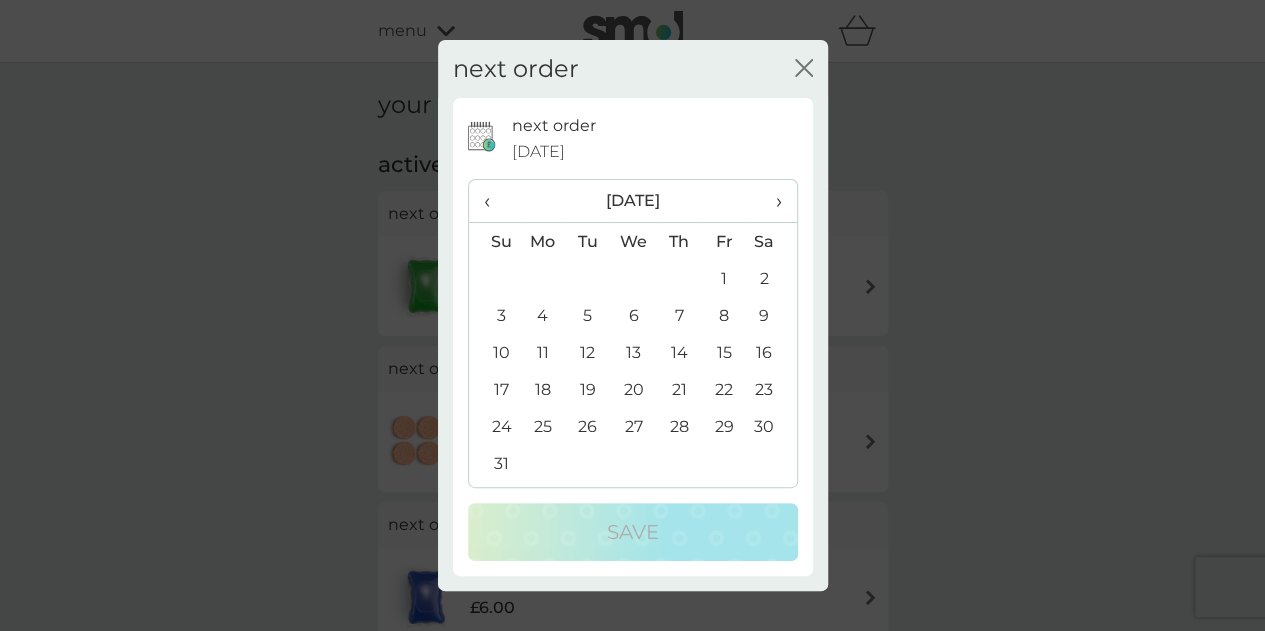 click on "›" at bounding box center (771, 201) 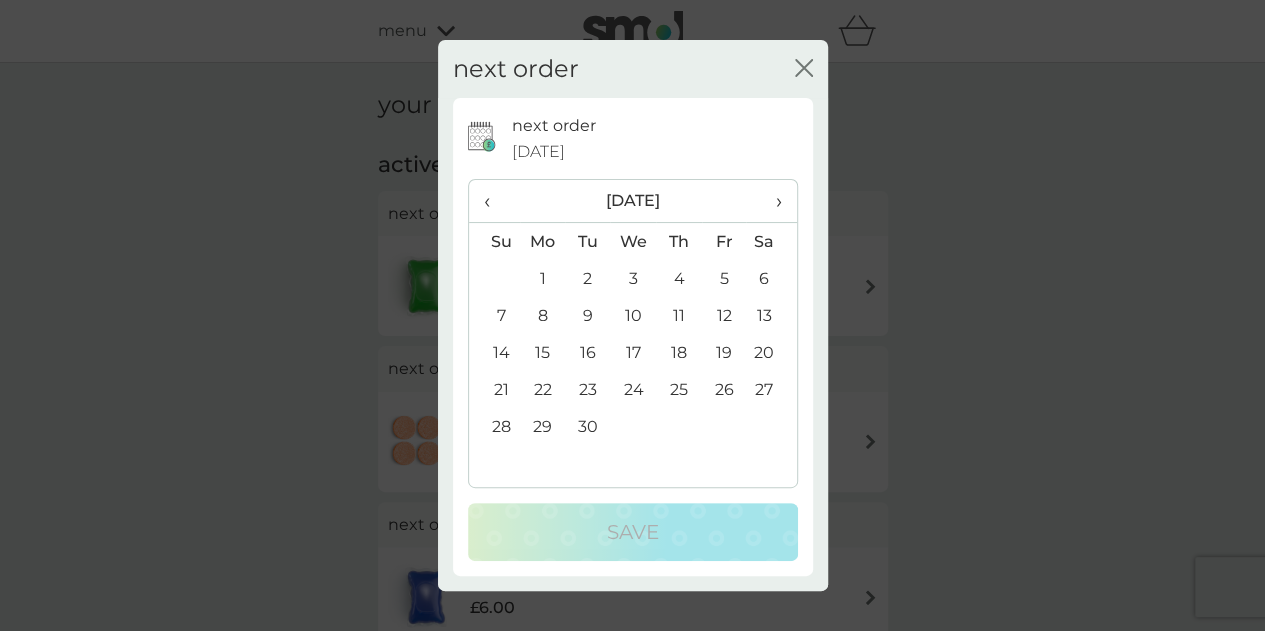 click on "›" at bounding box center (771, 201) 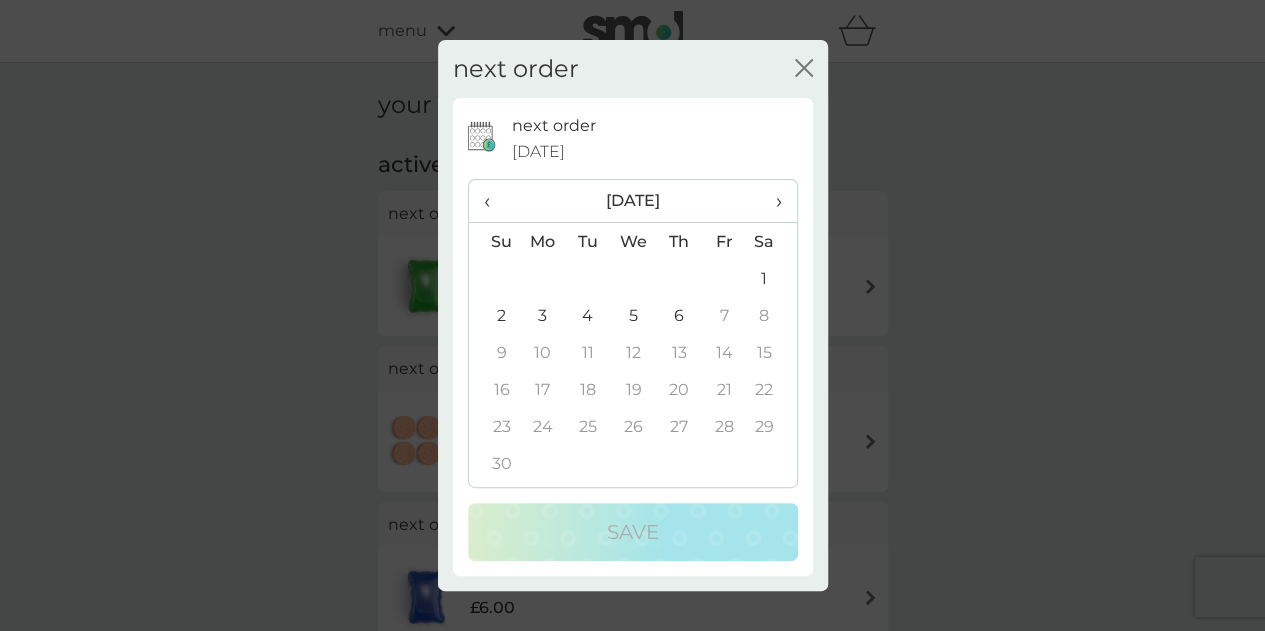 click on "›" at bounding box center (771, 201) 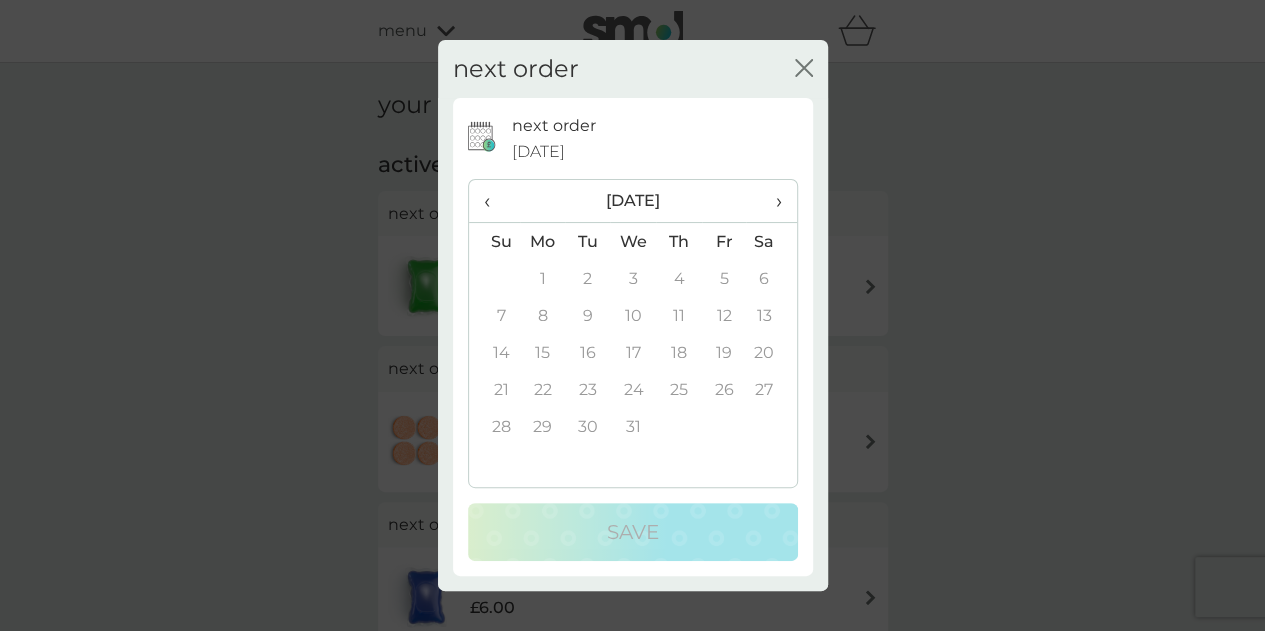 click on "‹" at bounding box center [494, 201] 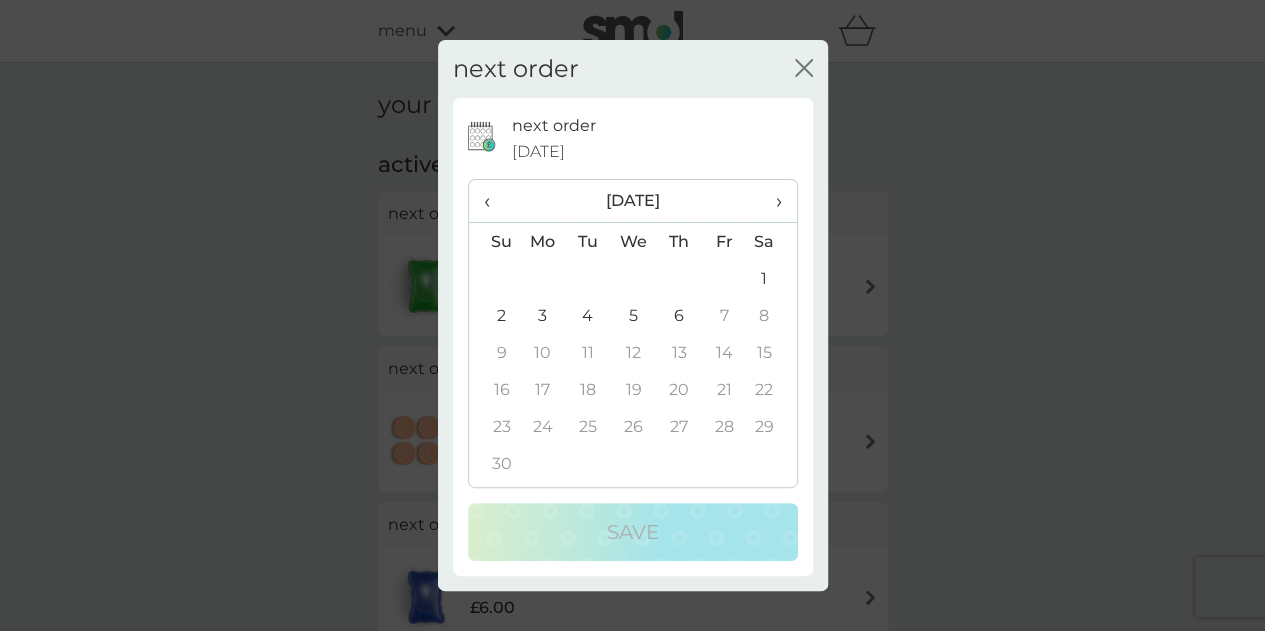 click on "6" at bounding box center [678, 315] 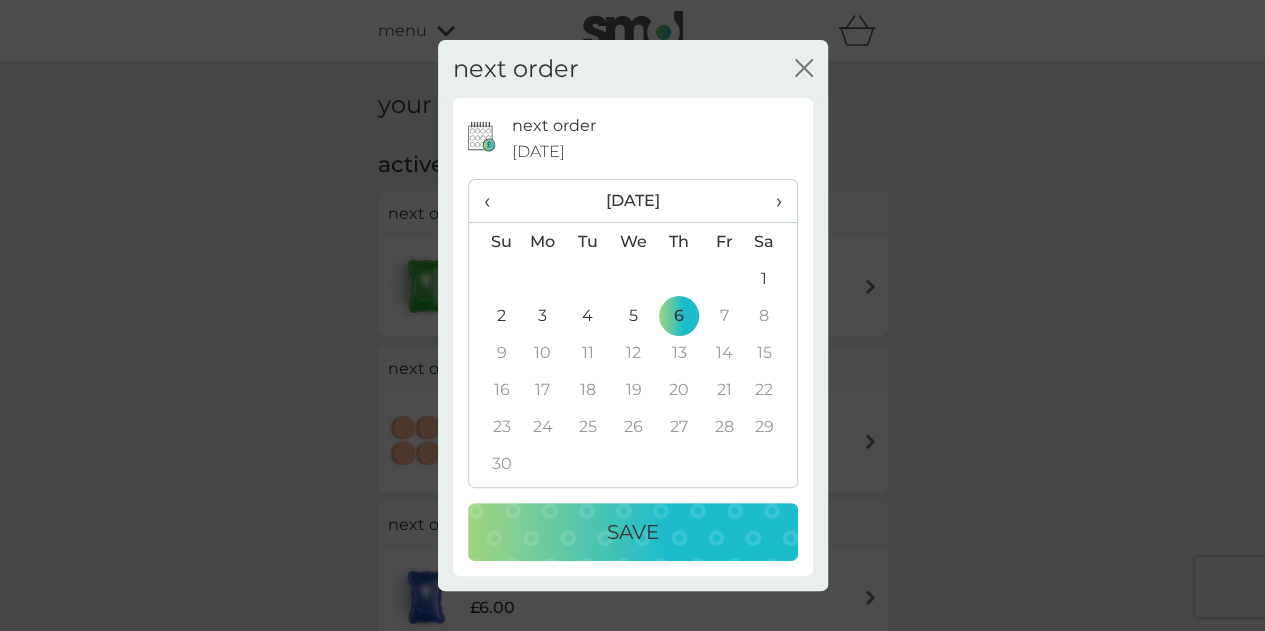 click on "Save" at bounding box center (633, 532) 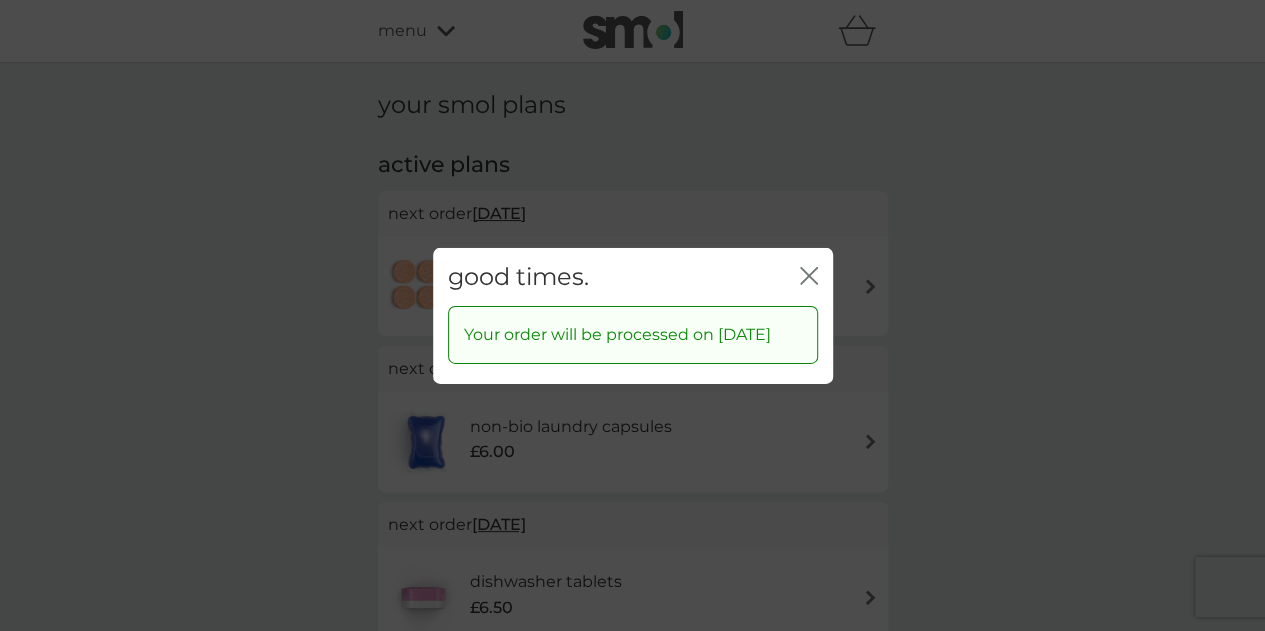 click on "close" at bounding box center (809, 276) 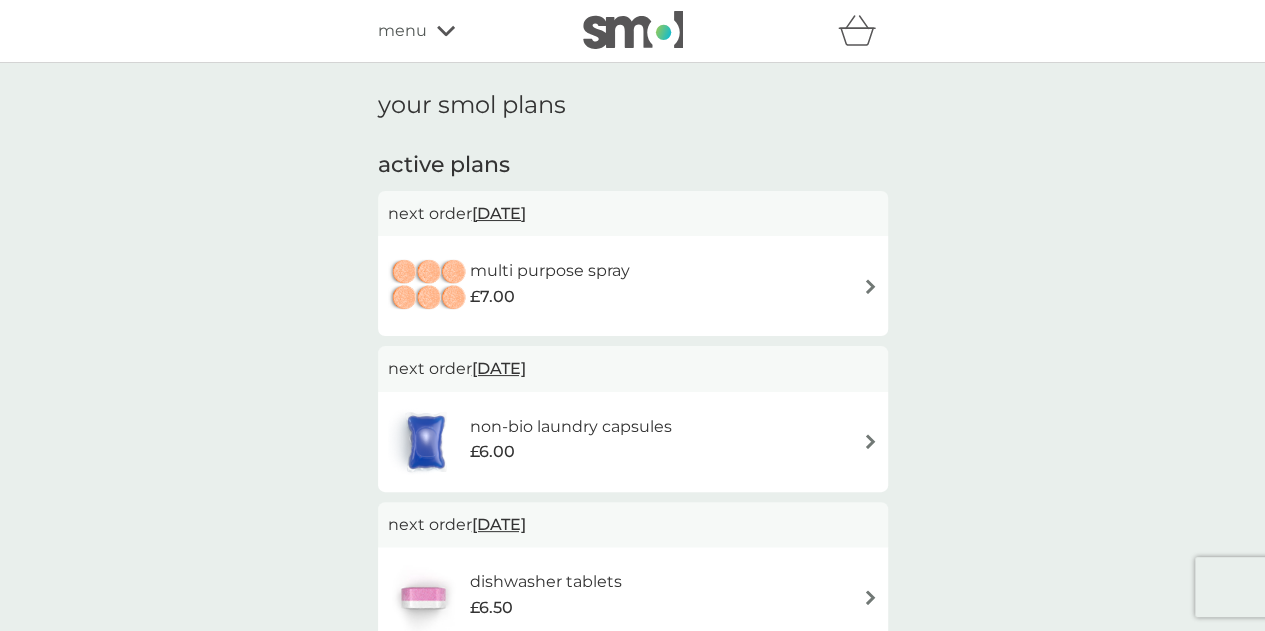 click on "[DATE]" at bounding box center [499, 213] 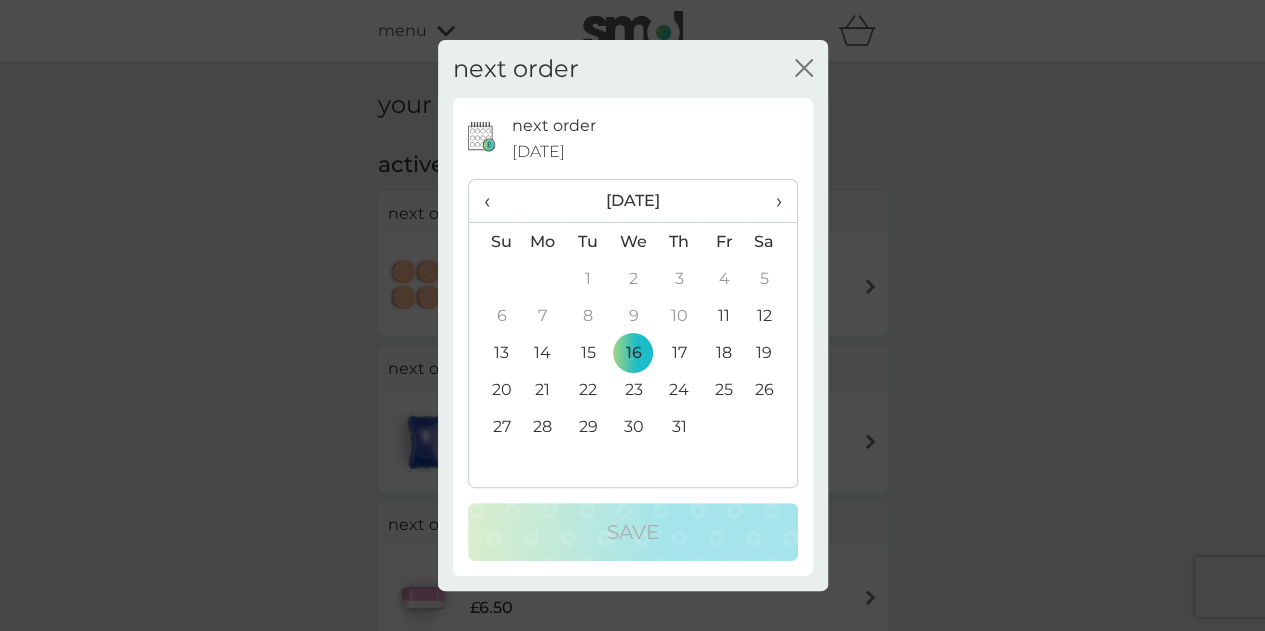click on "›" at bounding box center [771, 201] 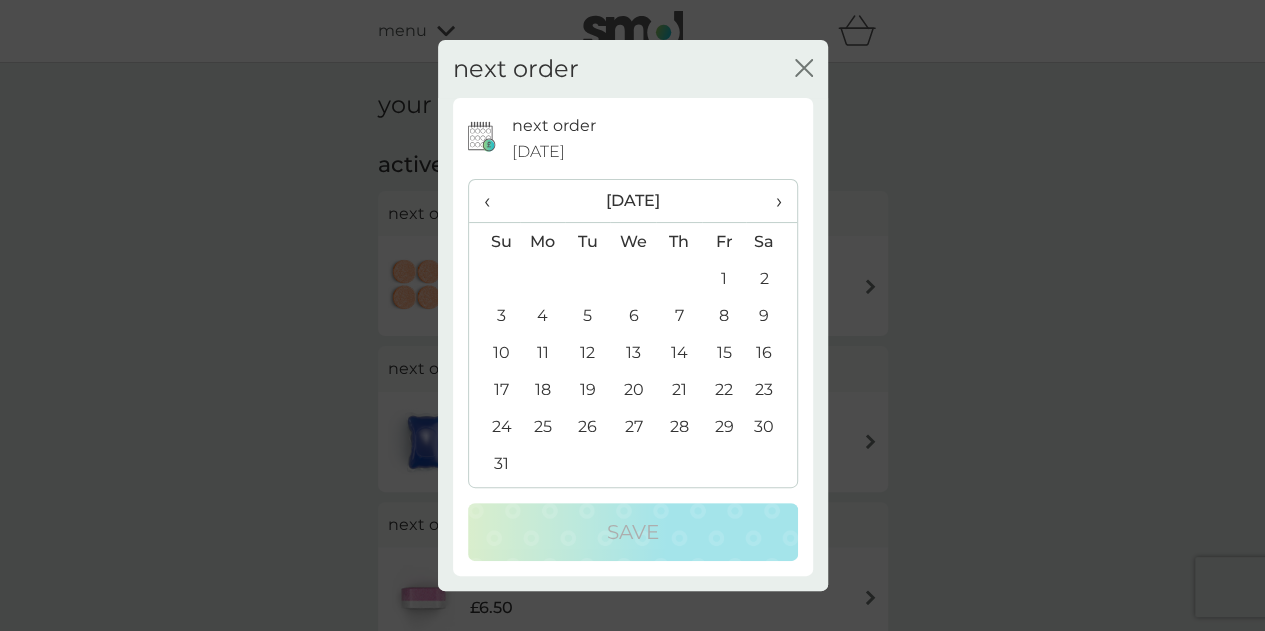 click on "›" at bounding box center [771, 201] 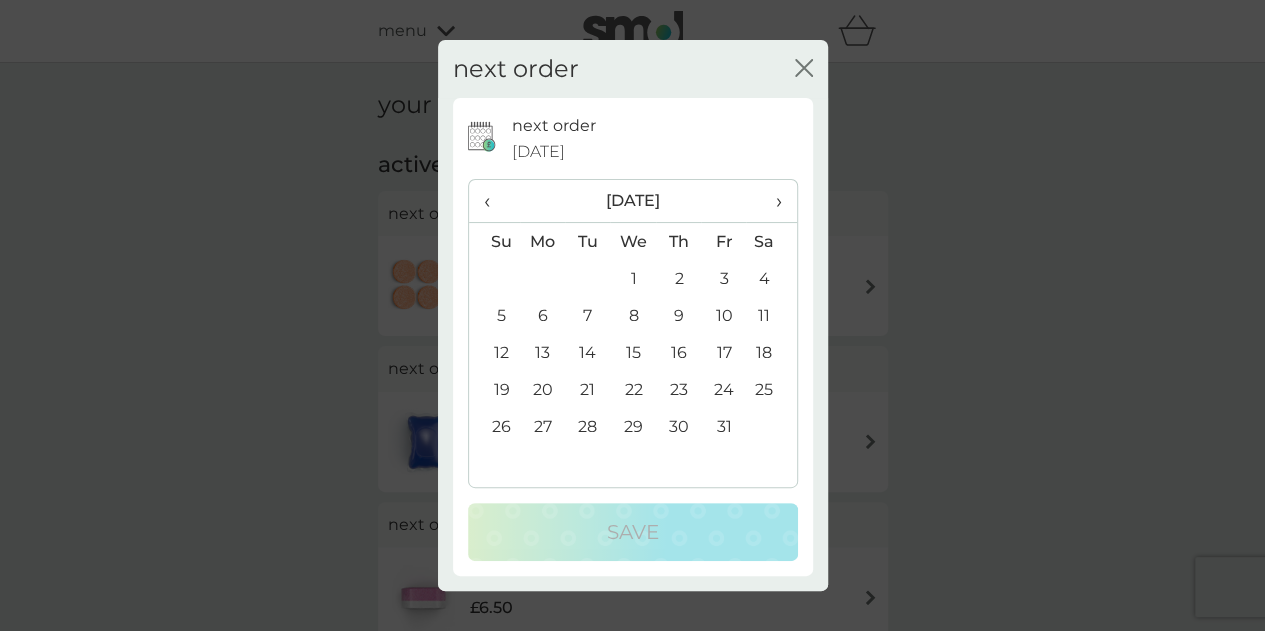 click on "›" at bounding box center (771, 201) 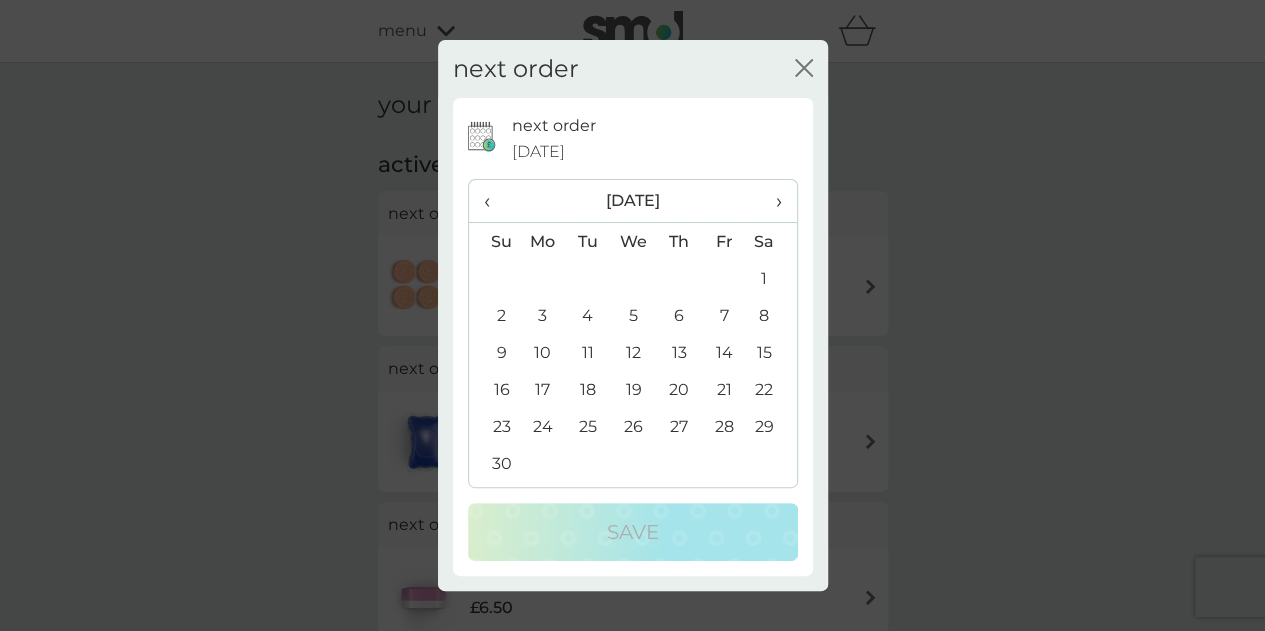 click on "6" at bounding box center (678, 315) 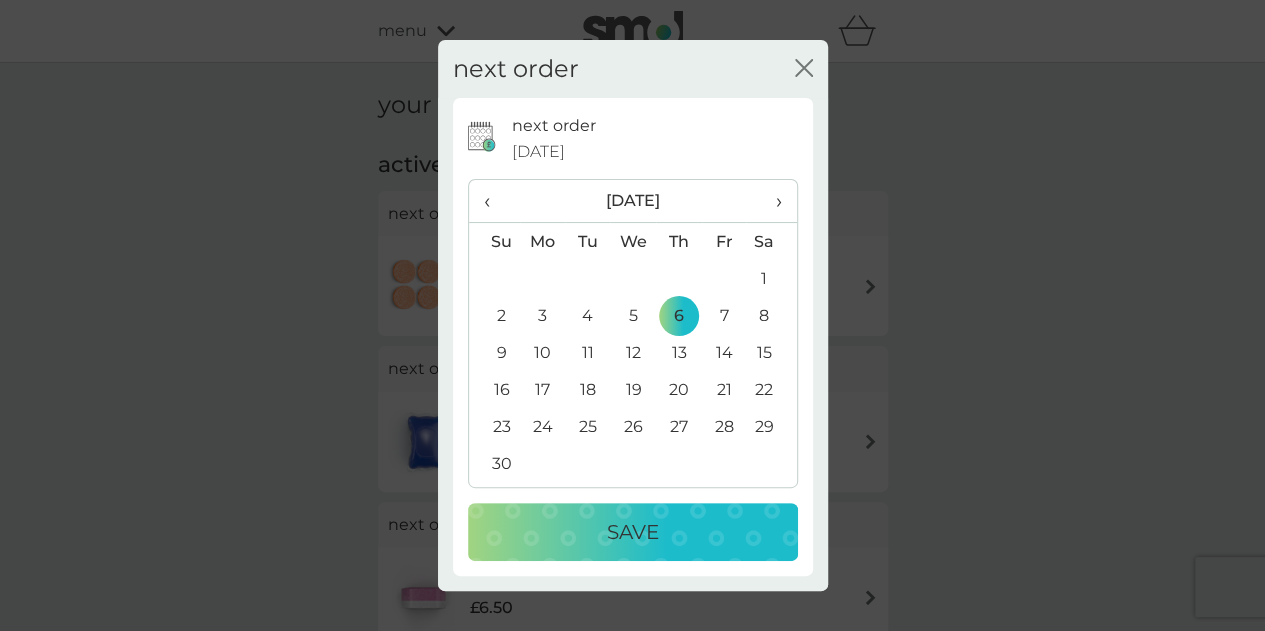 click on "Save" at bounding box center [633, 532] 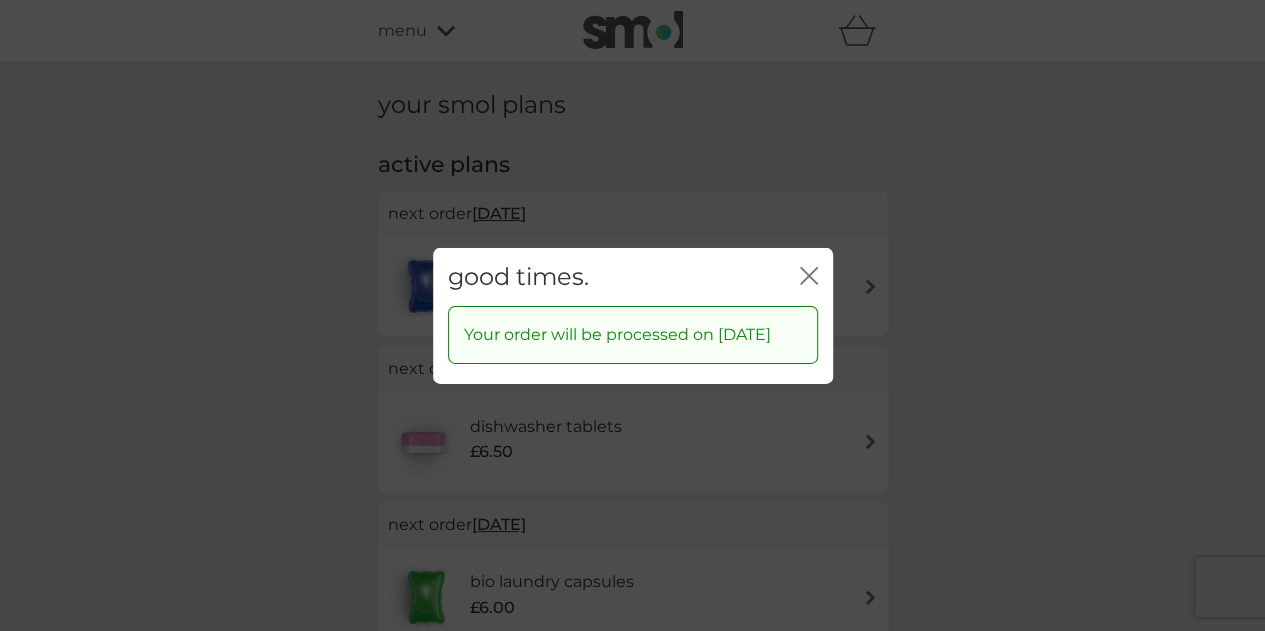 click on "close" 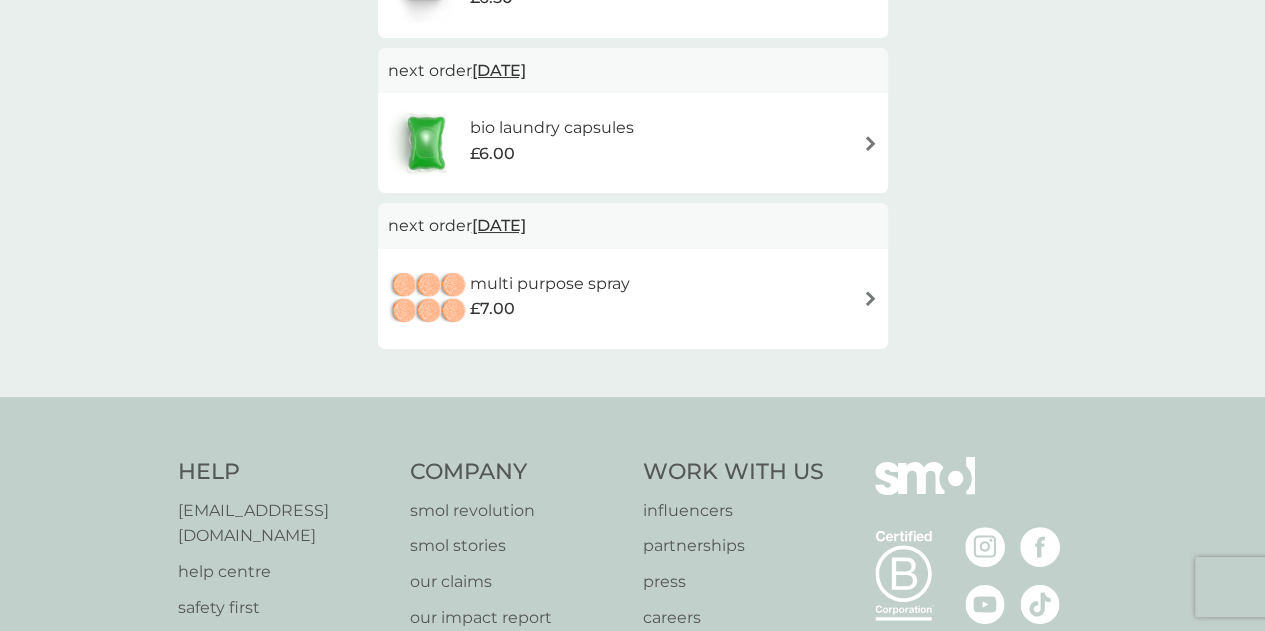 scroll, scrollTop: 0, scrollLeft: 0, axis: both 